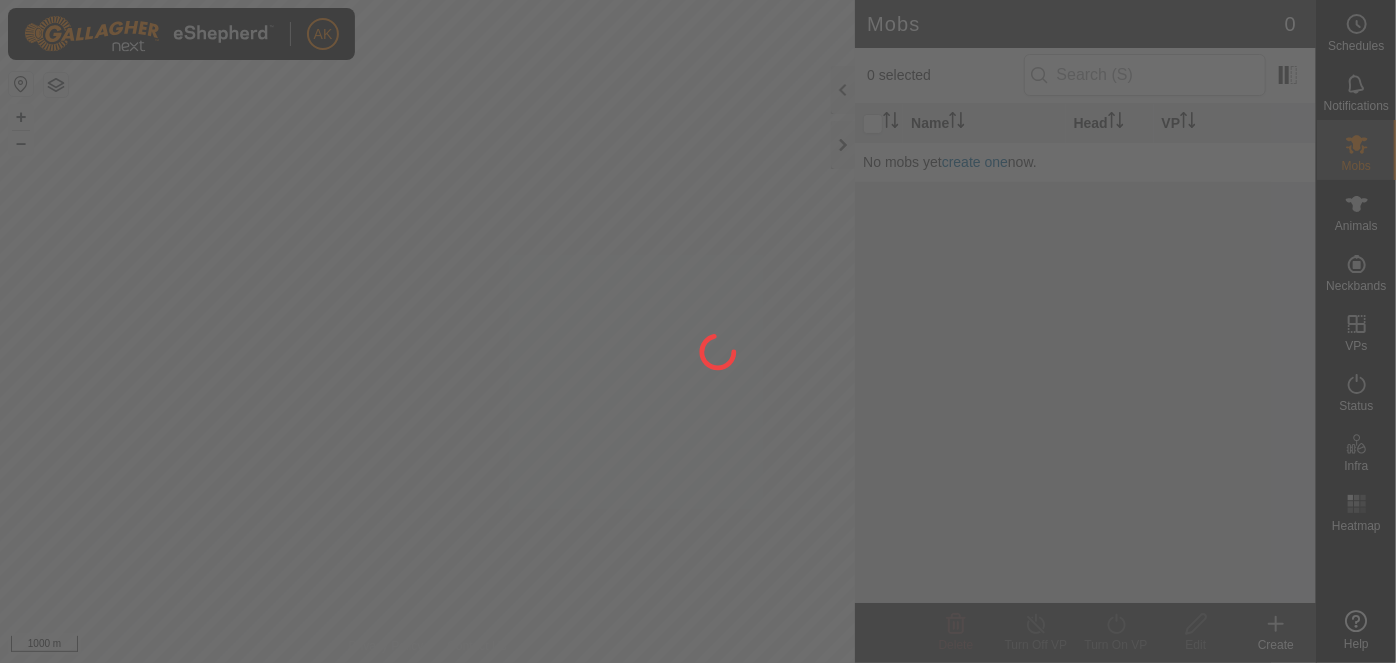 scroll, scrollTop: 0, scrollLeft: 0, axis: both 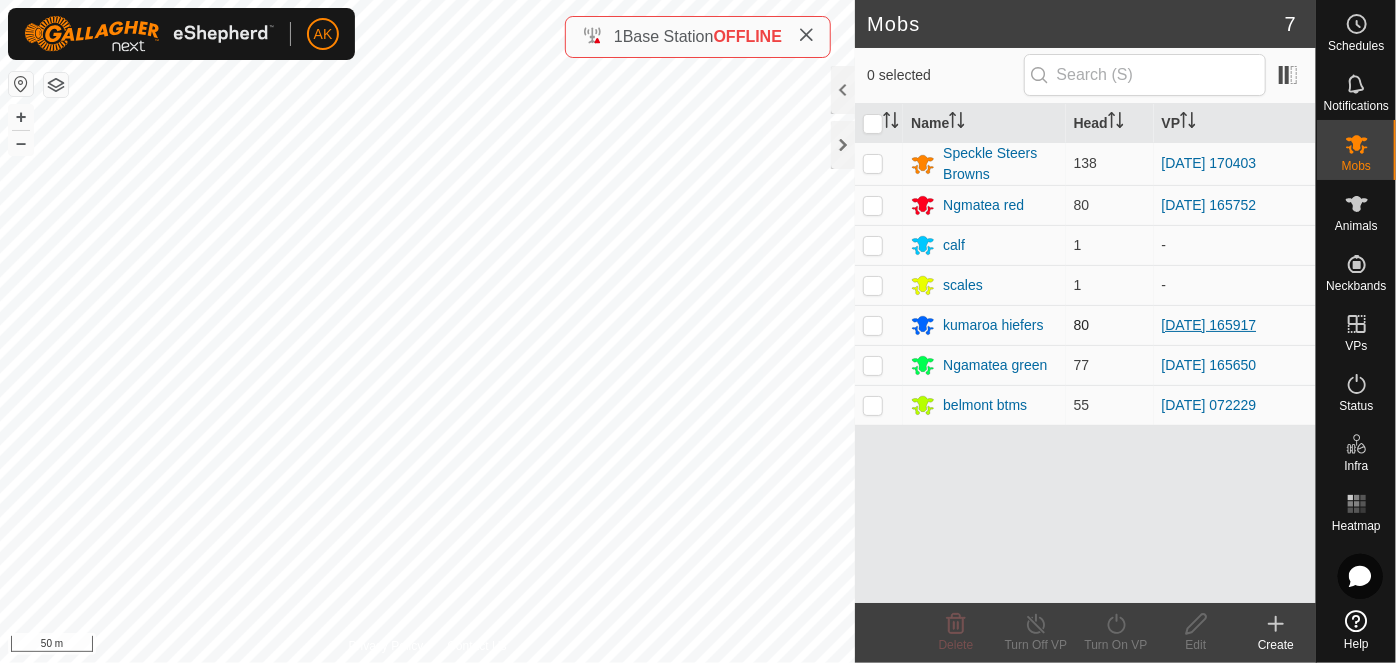 drag, startPoint x: 970, startPoint y: 459, endPoint x: 1228, endPoint y: 326, distance: 290.26367 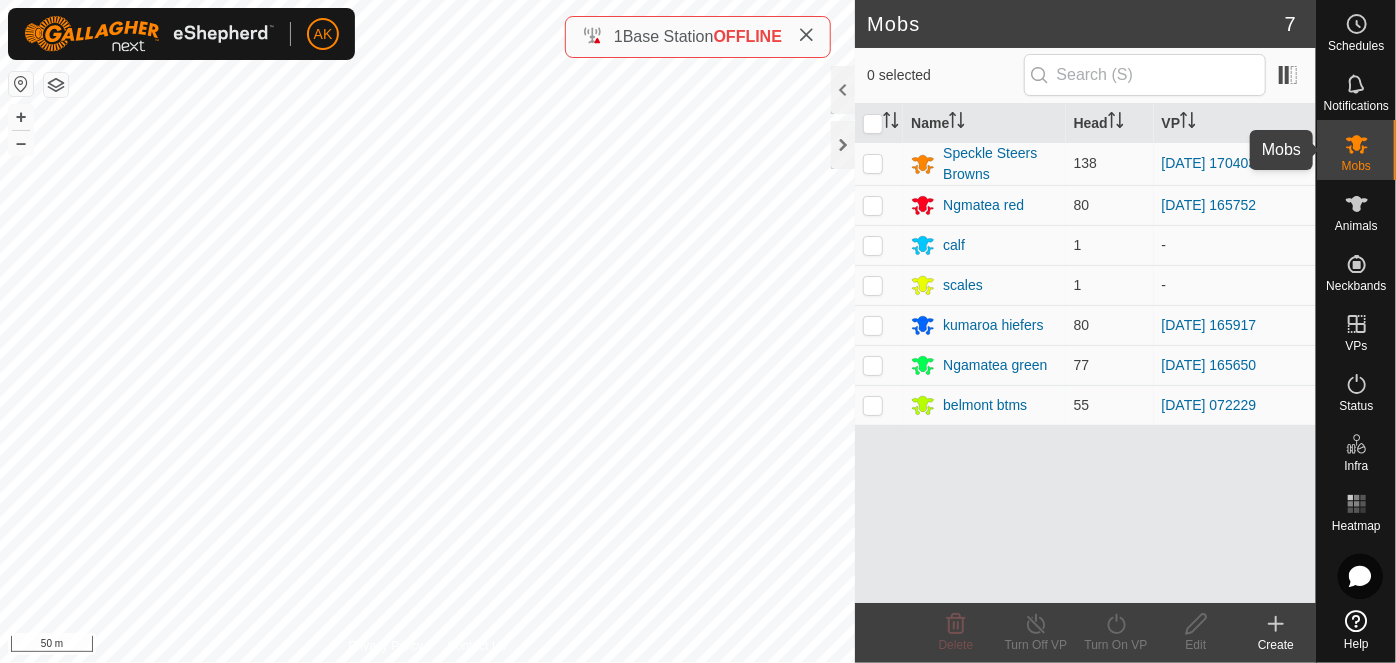 click 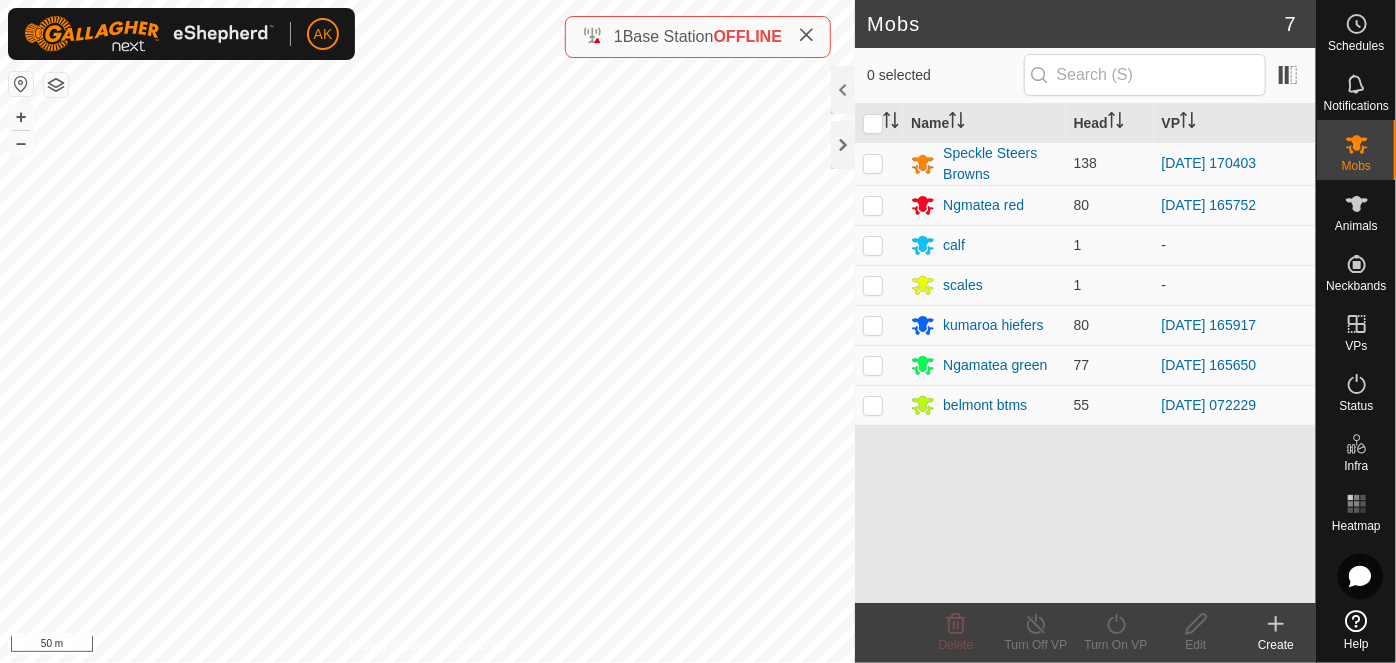 click 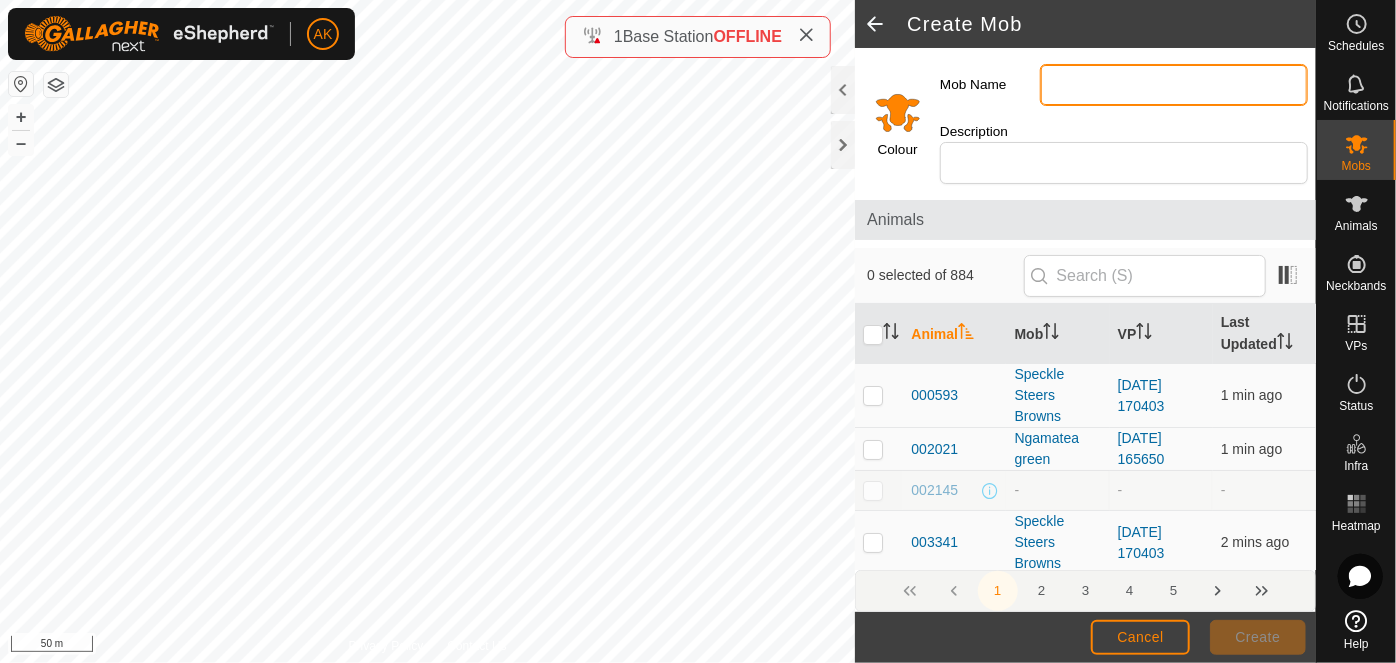 click on "Mob Name" at bounding box center (1174, 85) 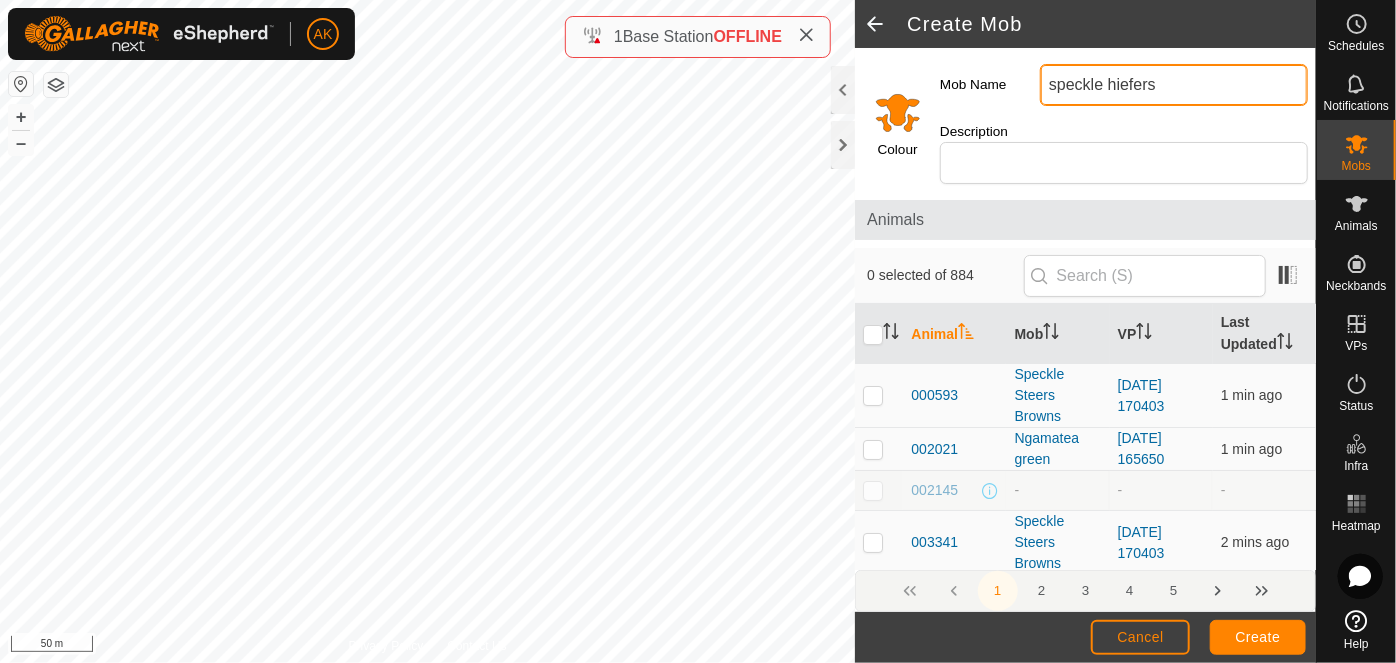 type on "speckle hiefers" 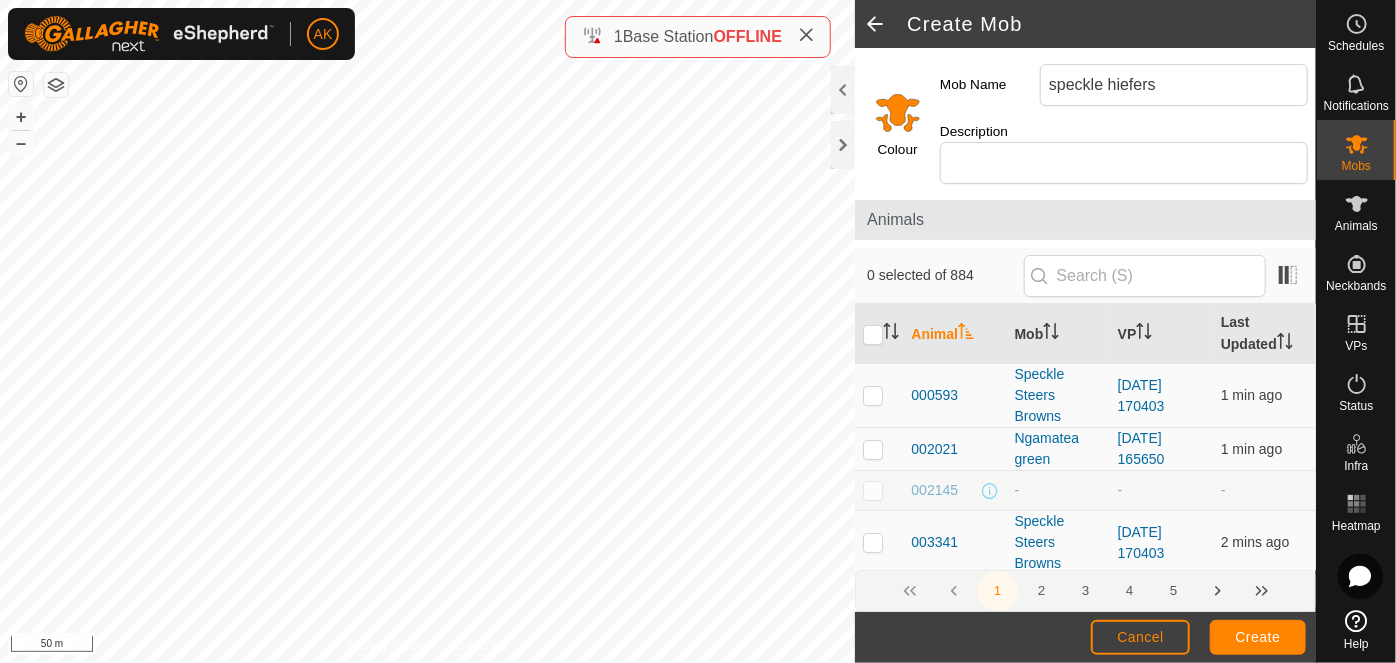click 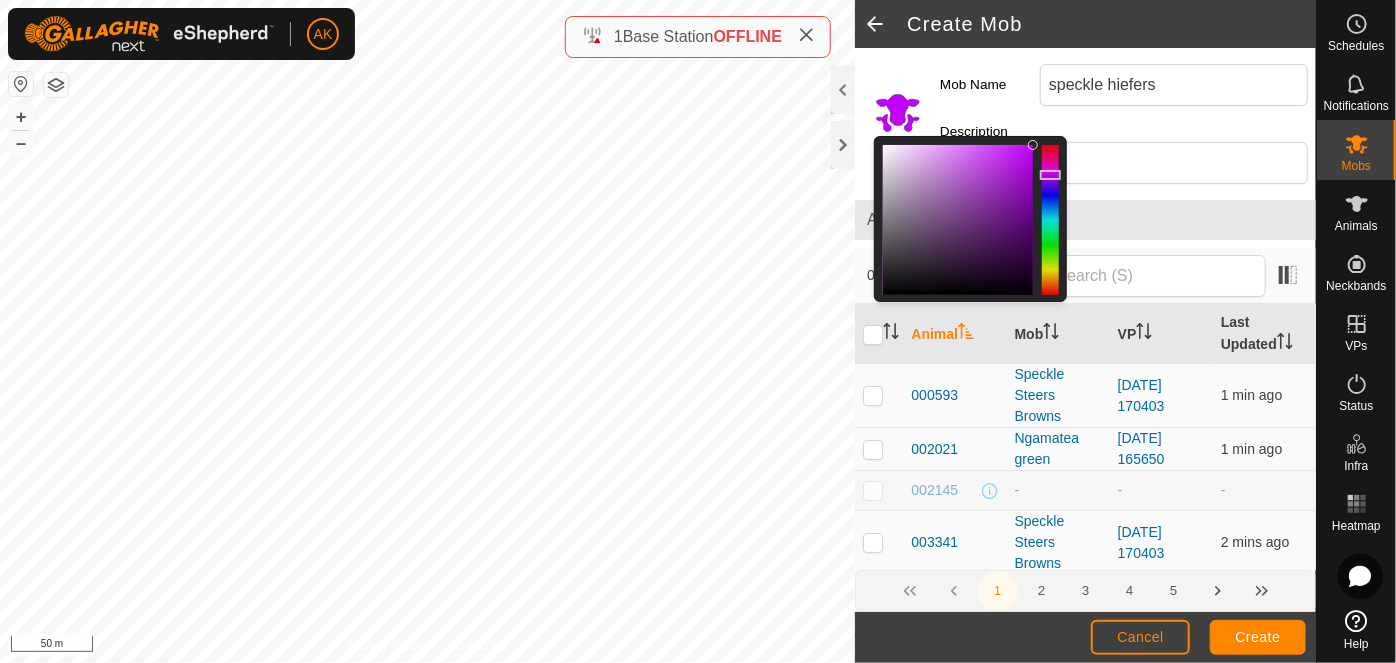 drag, startPoint x: 1051, startPoint y: 280, endPoint x: 1056, endPoint y: 175, distance: 105.11898 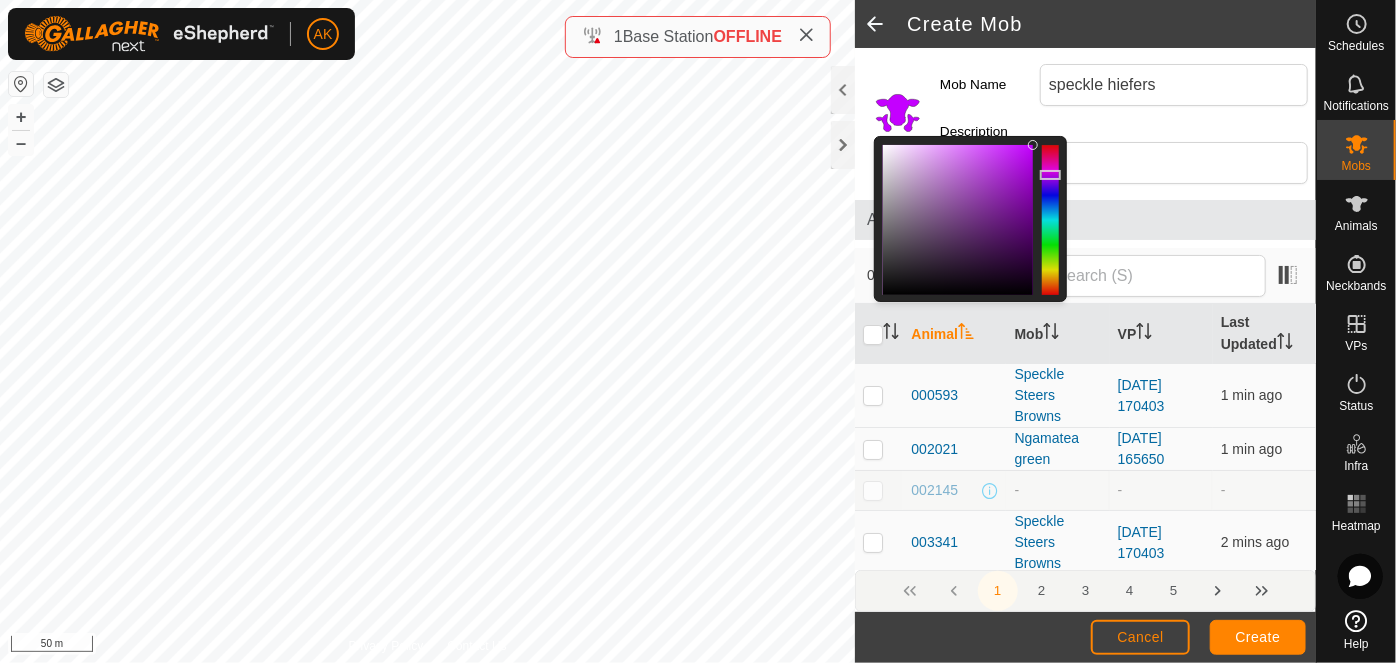 click 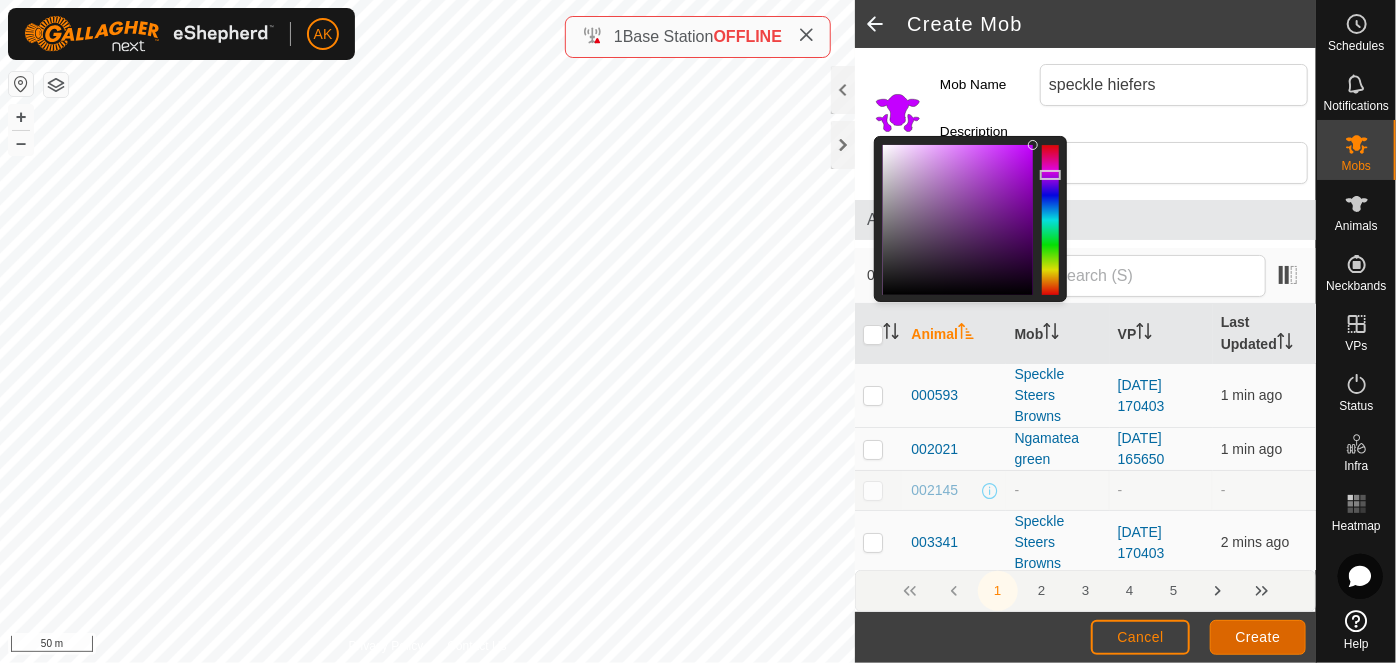 click on "Create" at bounding box center [1258, 637] 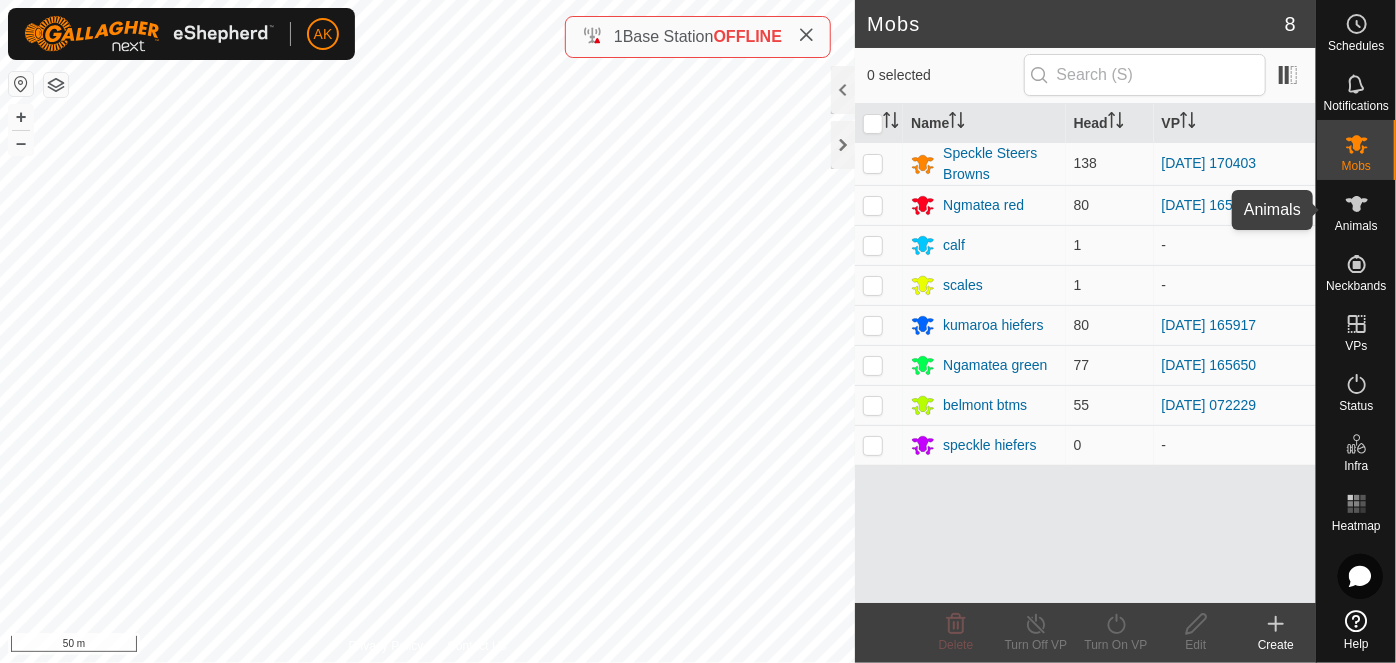 click 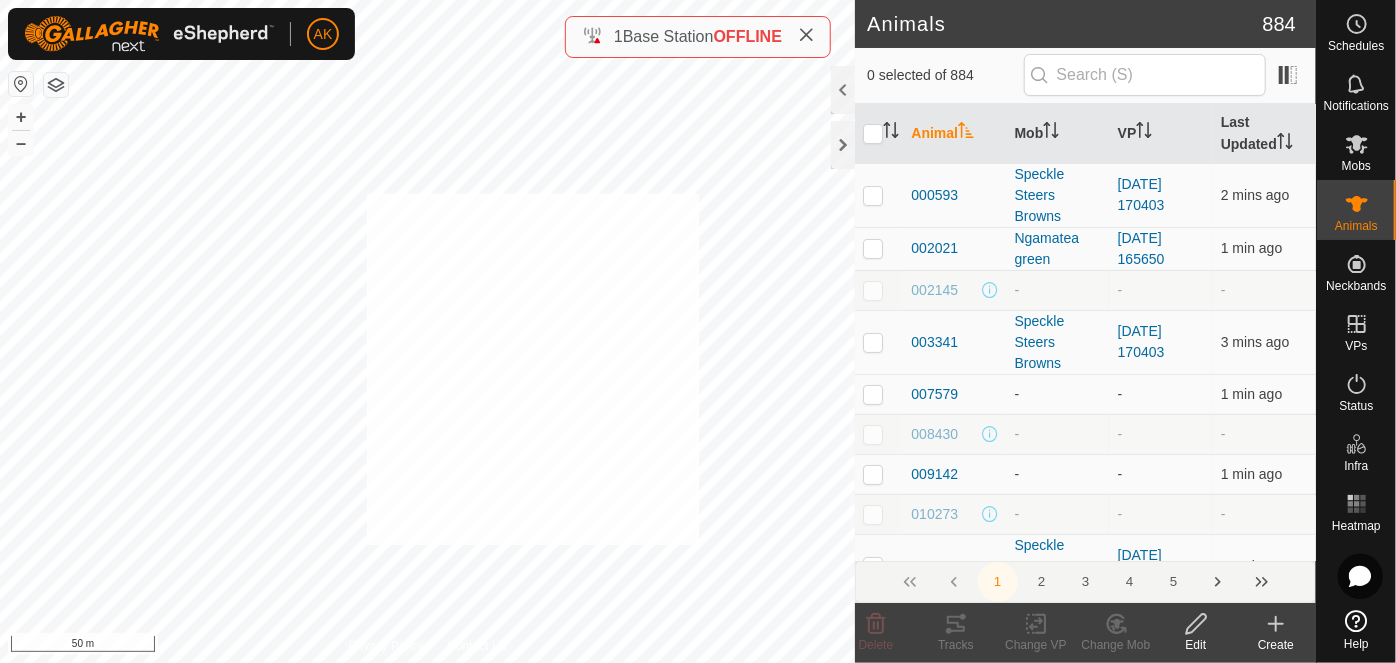 checkbox on "true" 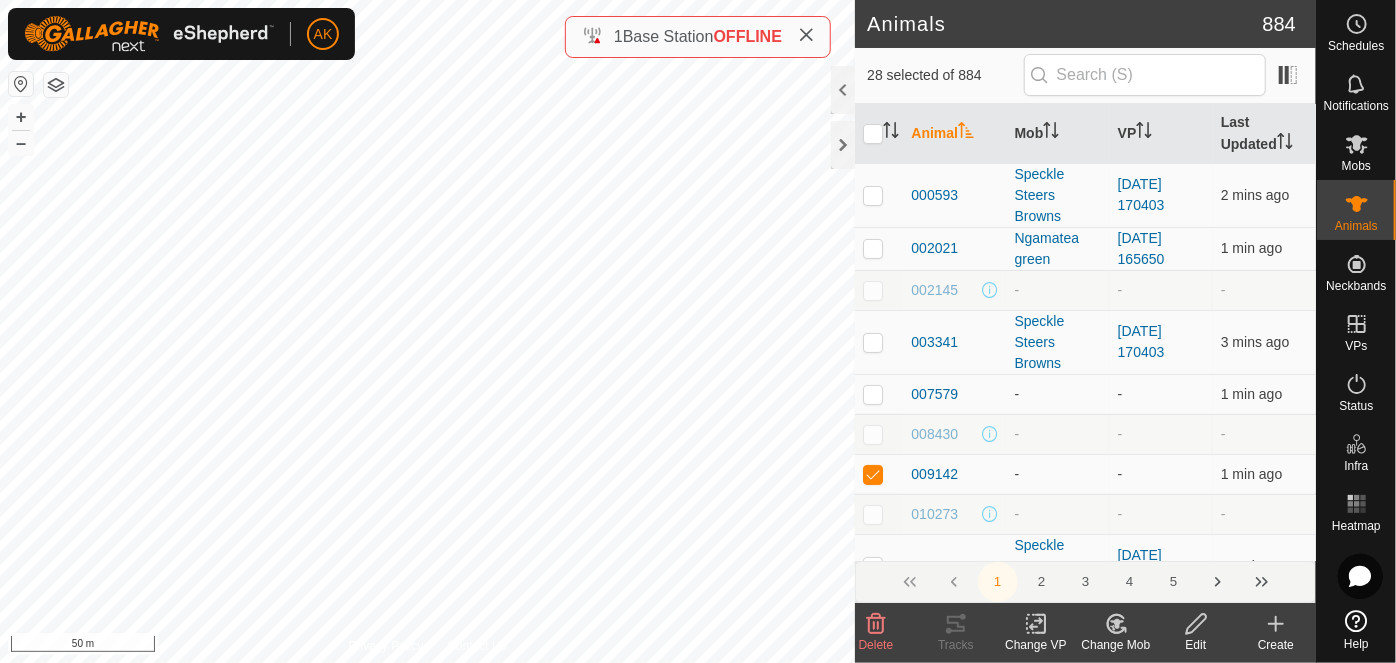 click 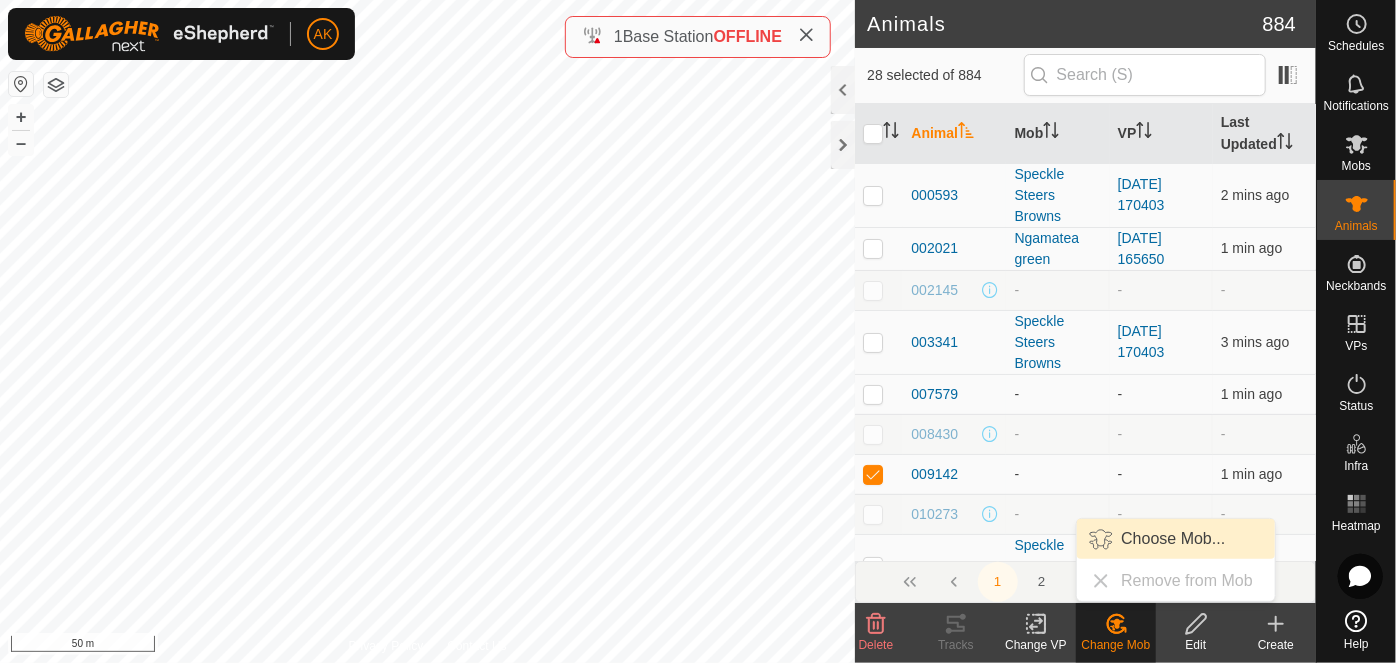 click on "Choose Mob..." at bounding box center (1176, 539) 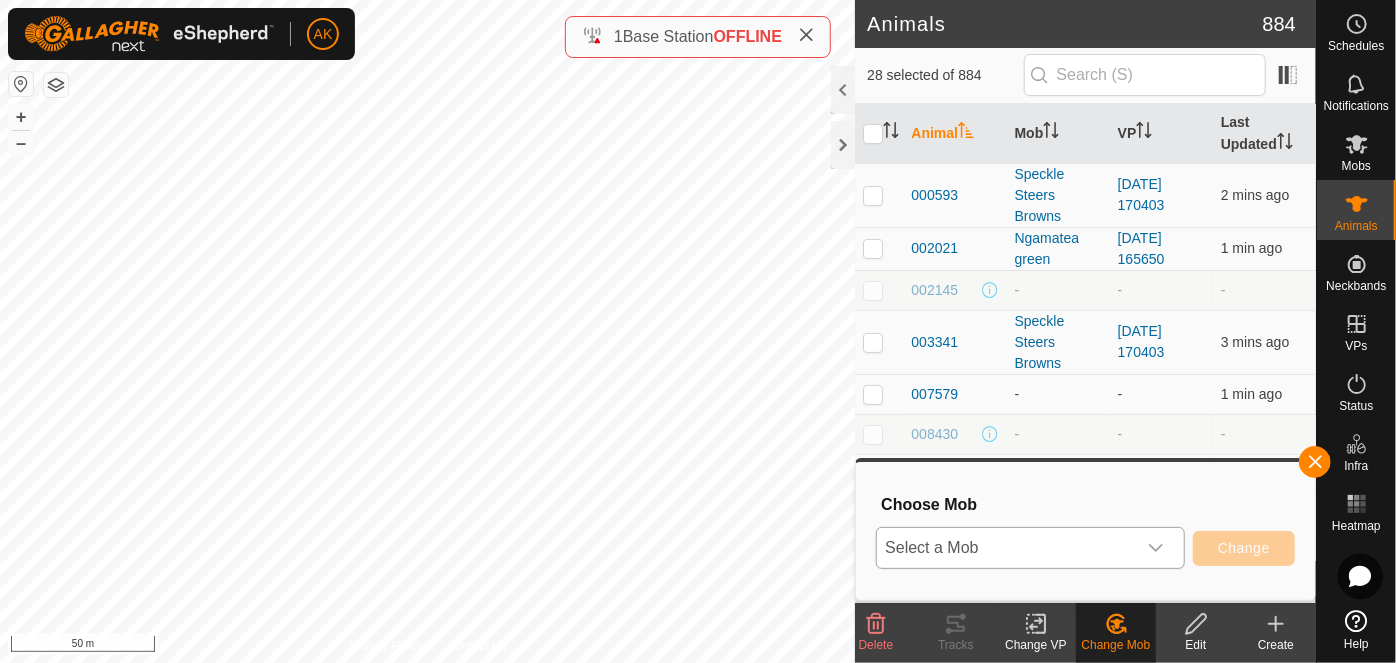 click 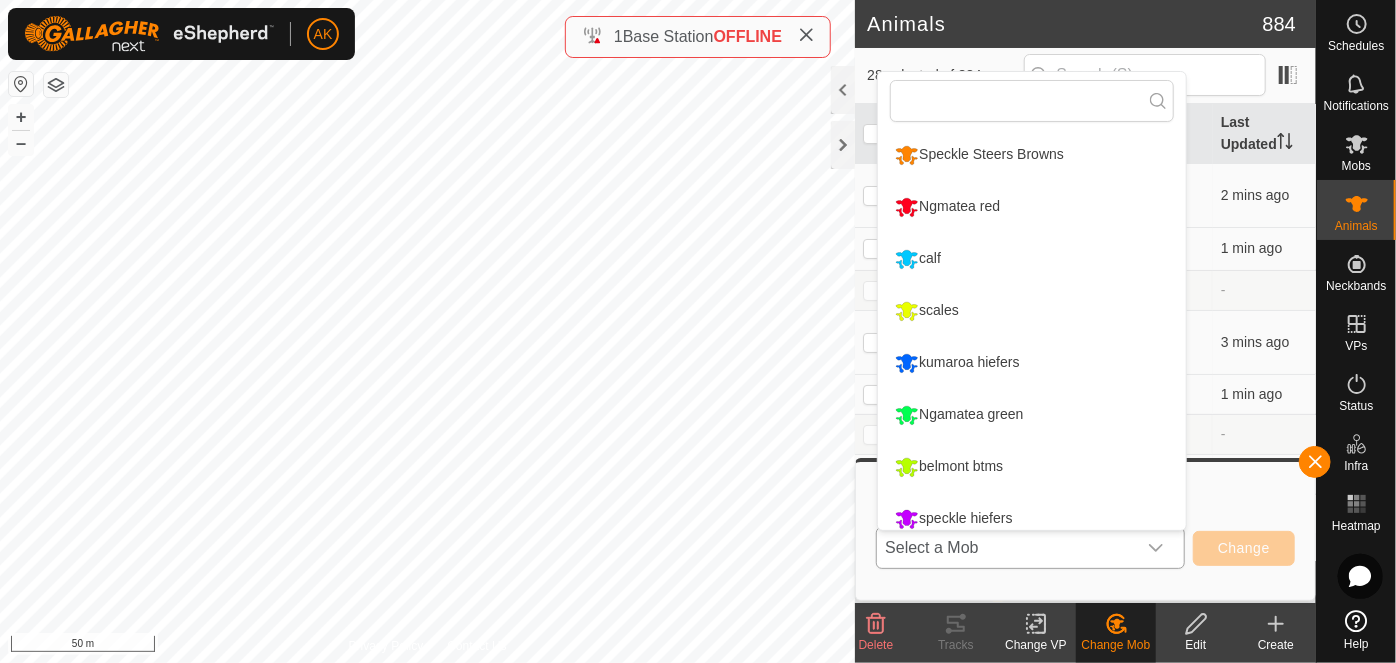 scroll, scrollTop: 13, scrollLeft: 0, axis: vertical 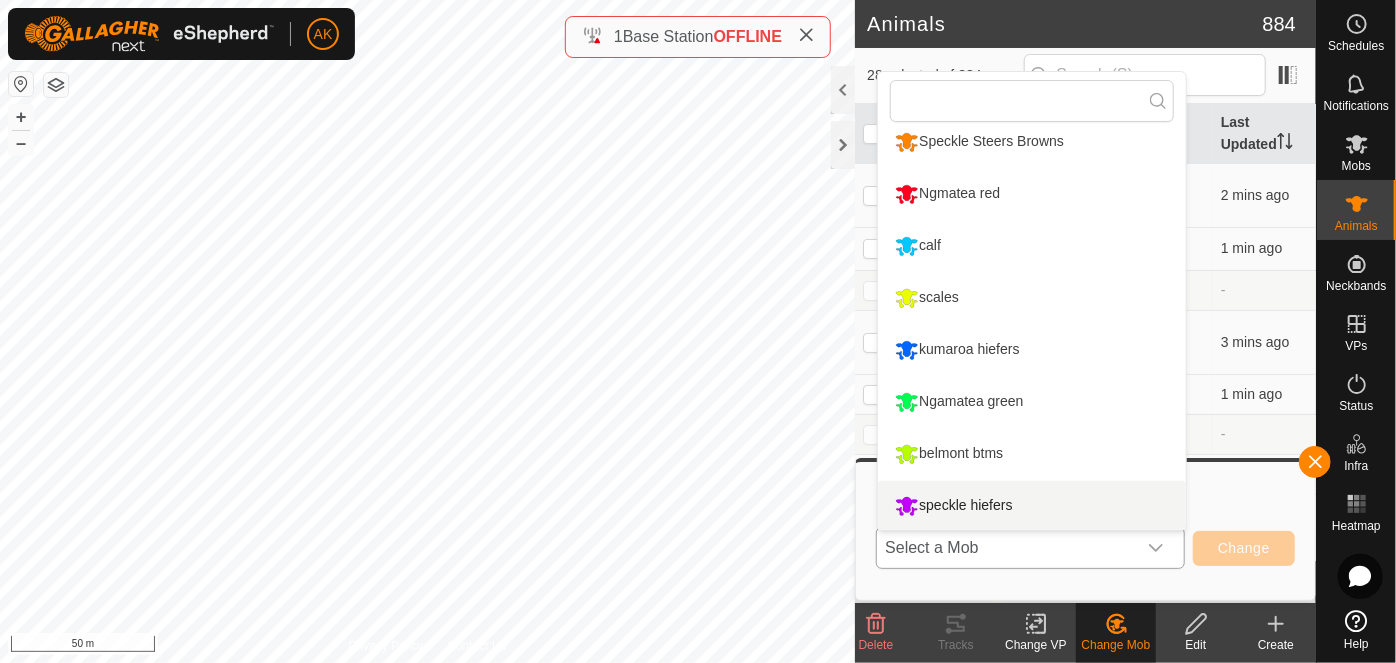 click on "speckle hiefers" at bounding box center [1032, 506] 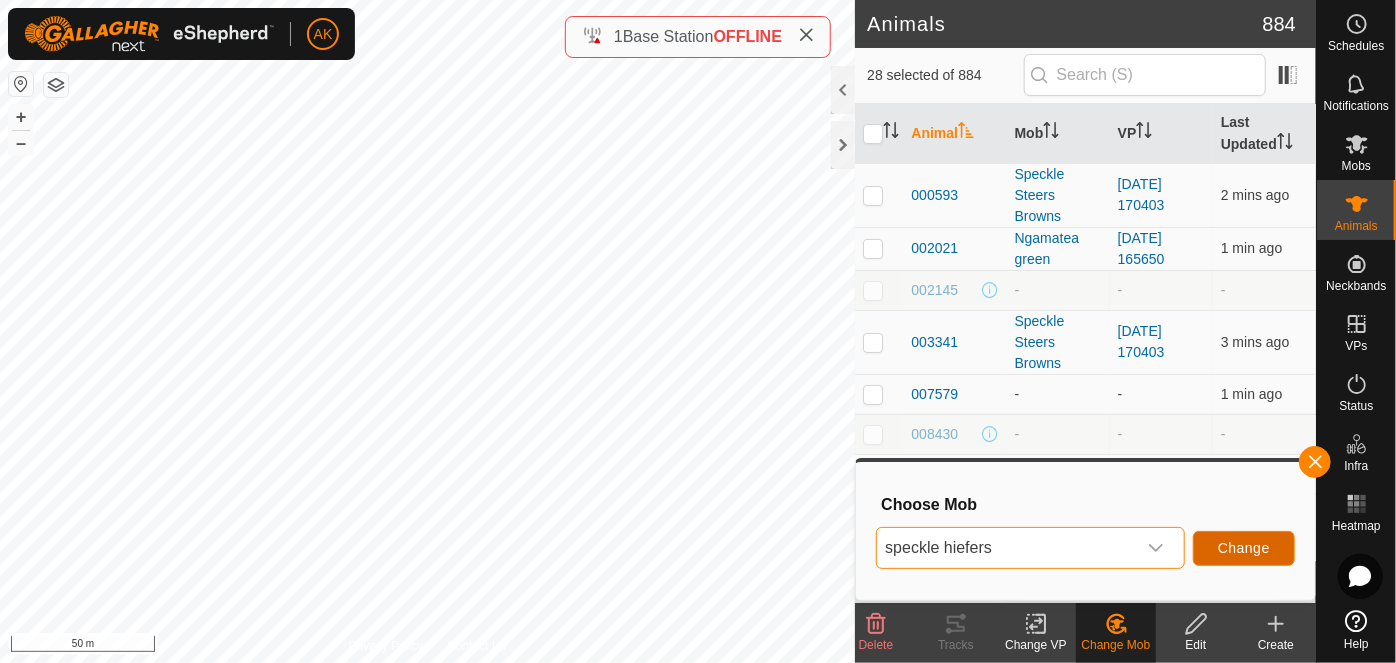 click on "Change" at bounding box center [1244, 548] 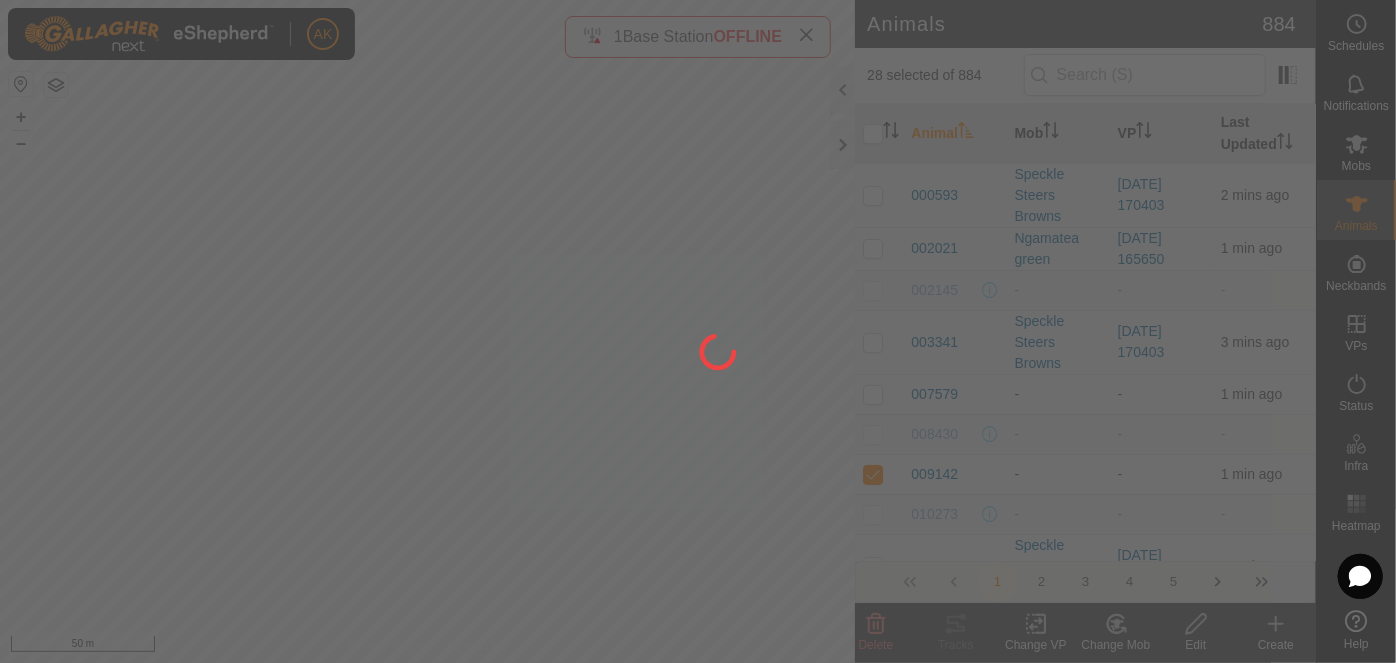 checkbox on "false" 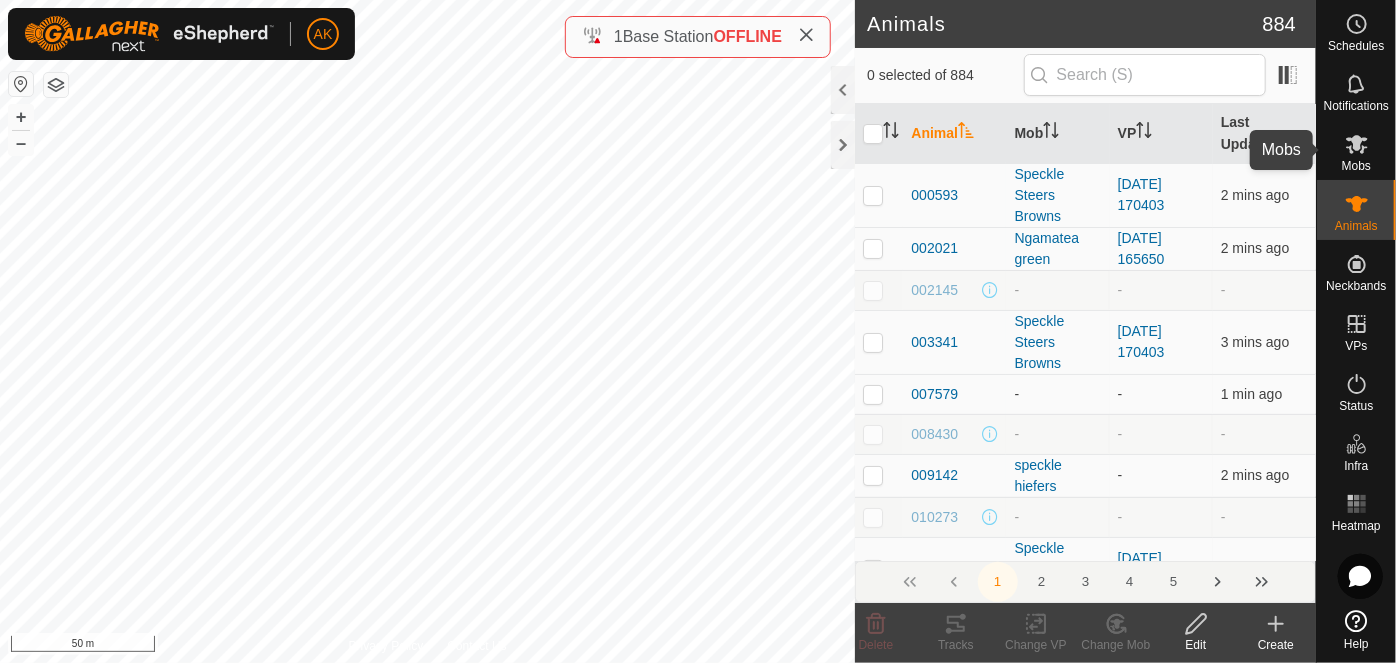 click 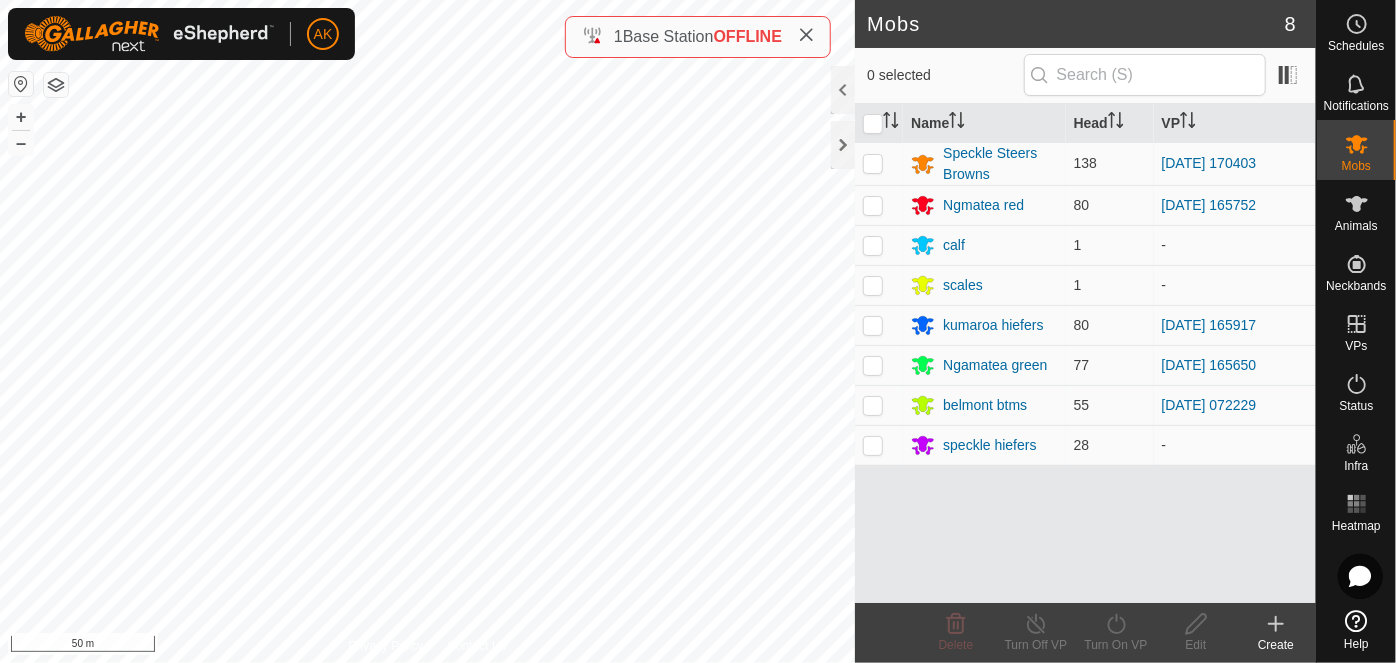 click on "Name   Head   VP  Speckle Steers Browns 138 [DATE] 170403 Ngmatea red 80 [DATE] 165752 calf 1  -  scales 1  -  kumaroa hiefers 80 [DATE] 165917 Ngamatea green 77 [DATE] 165650 belmont btms 55 [DATE] 072229 speckle hiefers 28  -" at bounding box center [1085, 353] 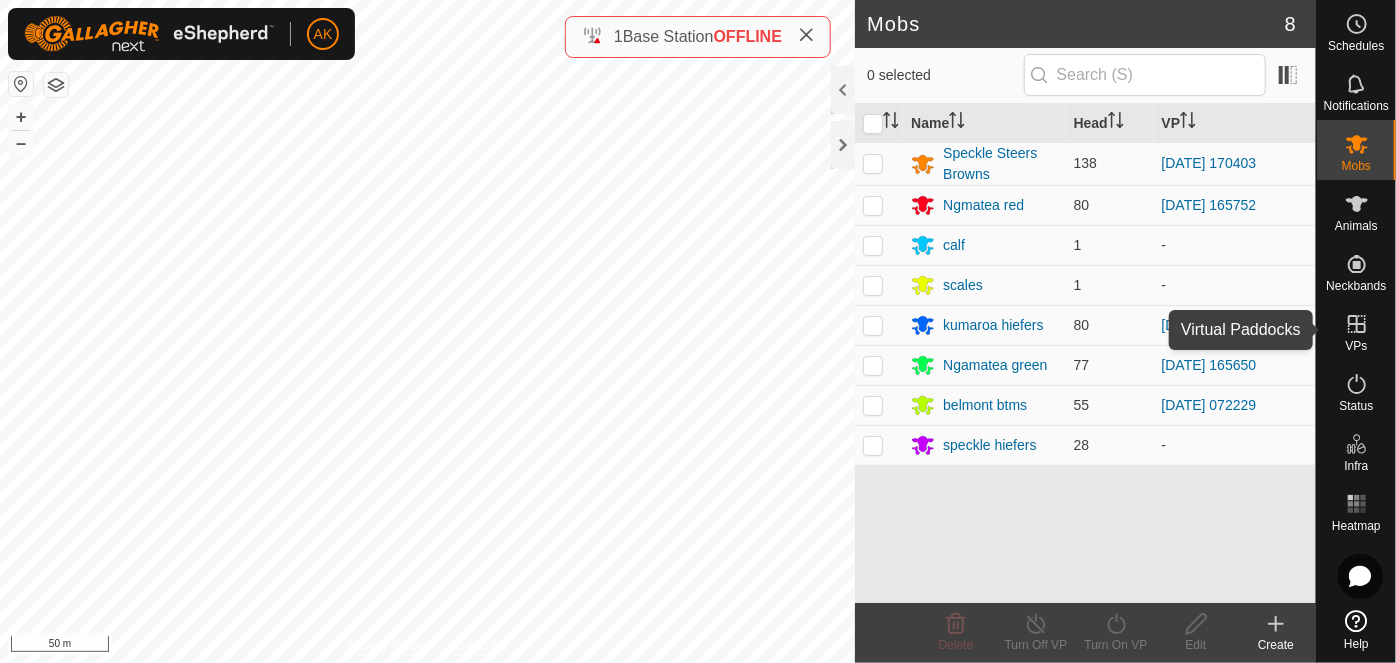 click on "VPs" at bounding box center (1356, 346) 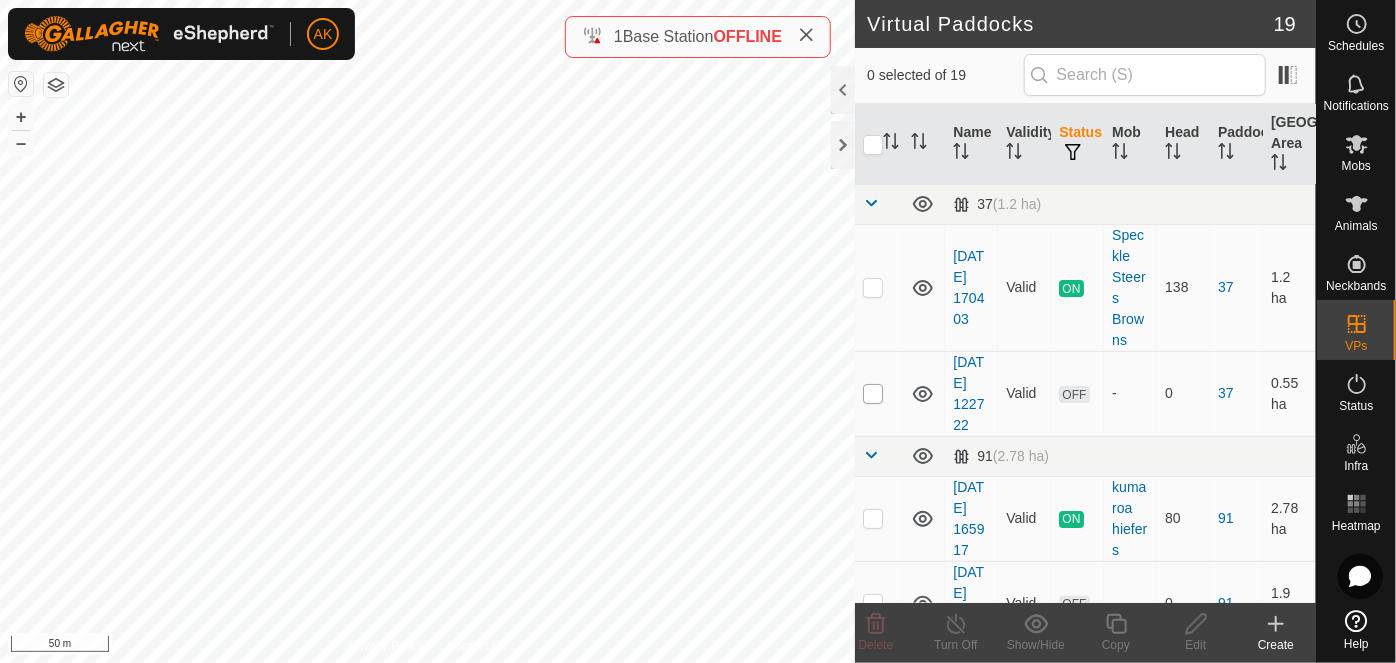 click at bounding box center [873, 394] 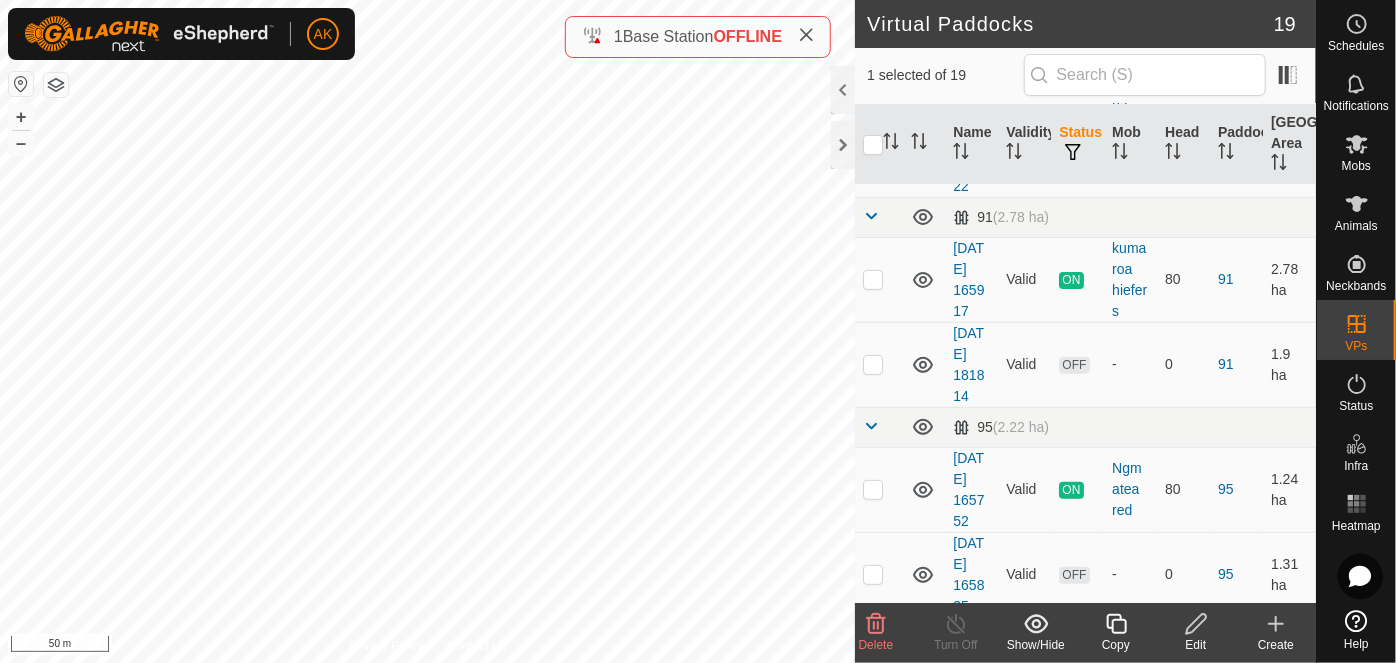 scroll, scrollTop: 272, scrollLeft: 0, axis: vertical 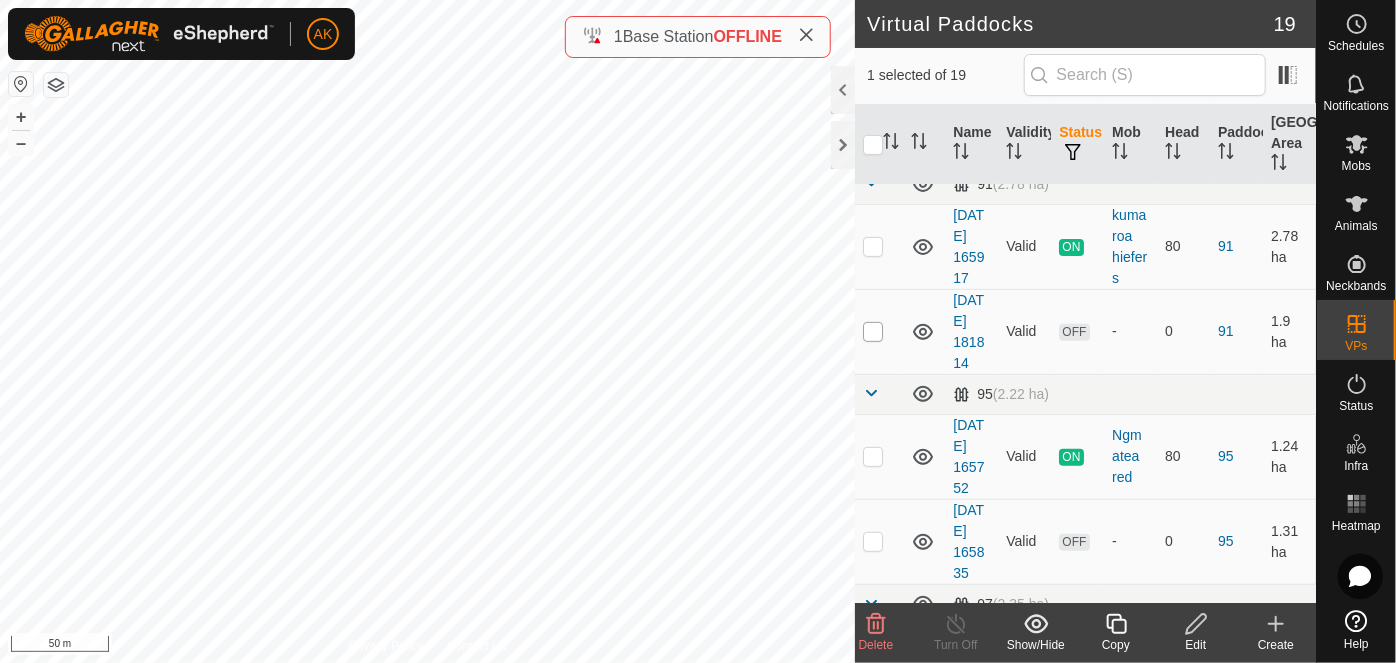 click at bounding box center (873, 332) 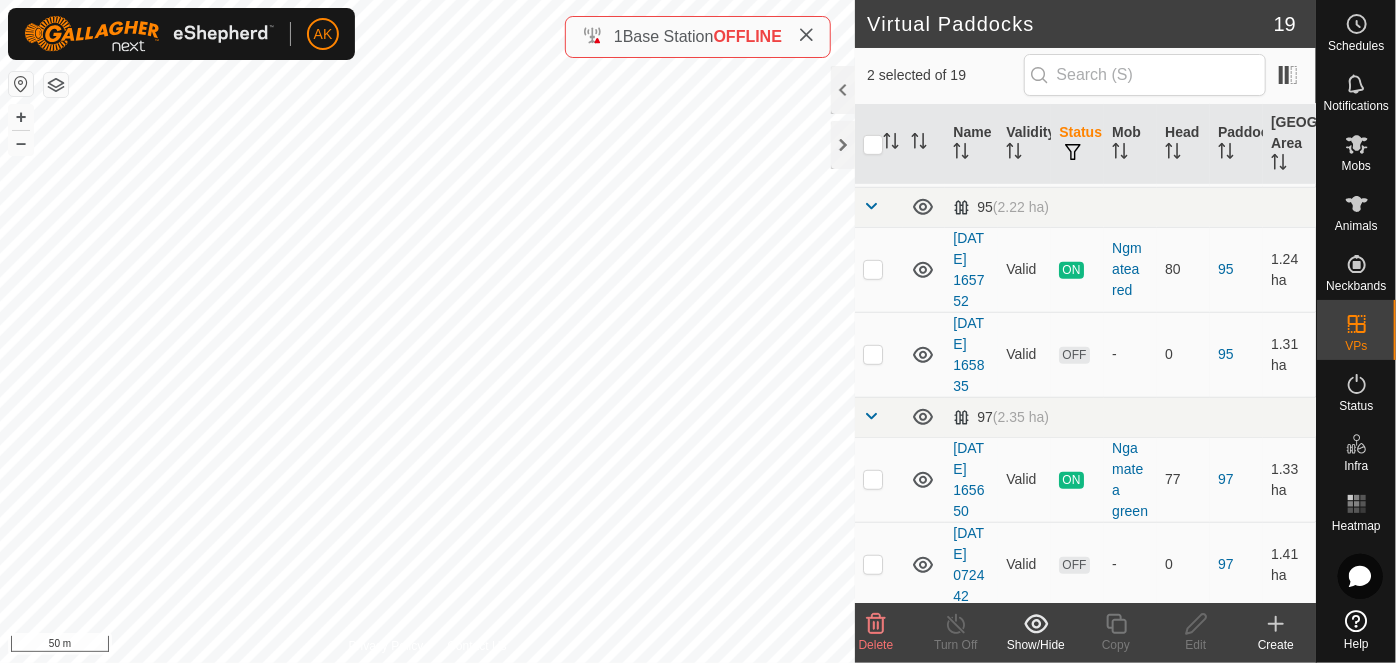 scroll, scrollTop: 454, scrollLeft: 0, axis: vertical 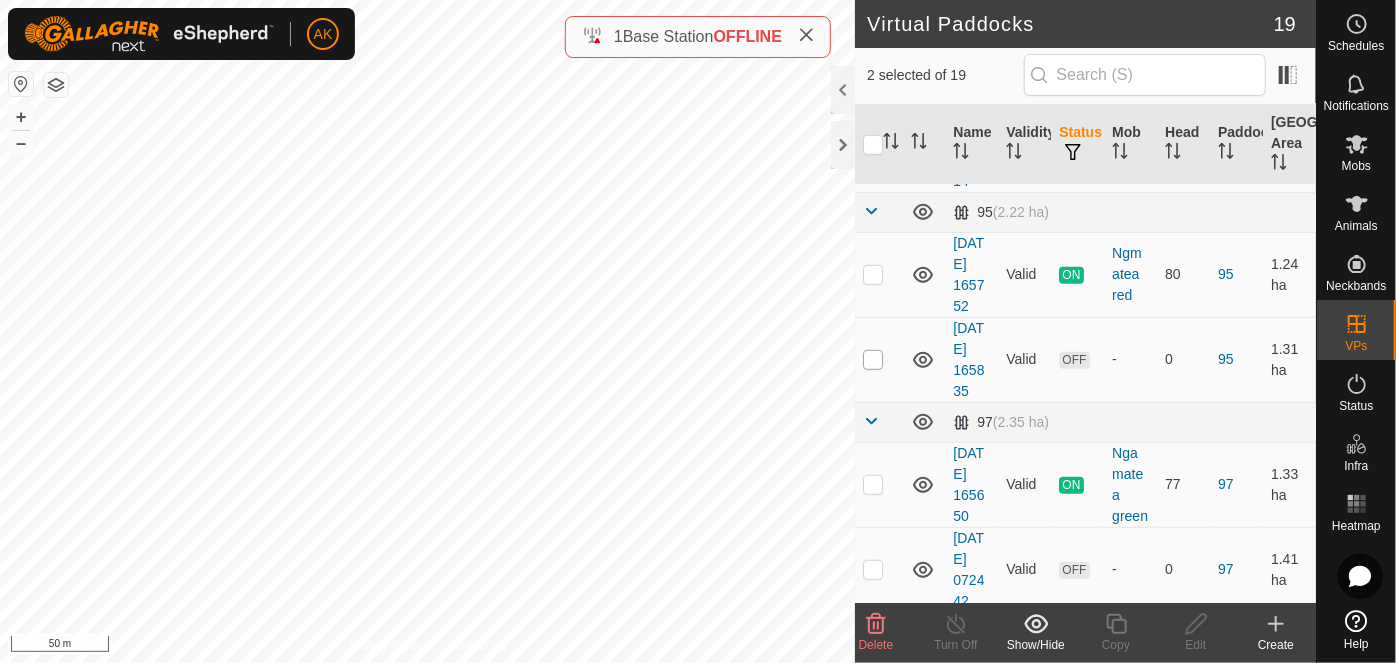 click at bounding box center [873, 360] 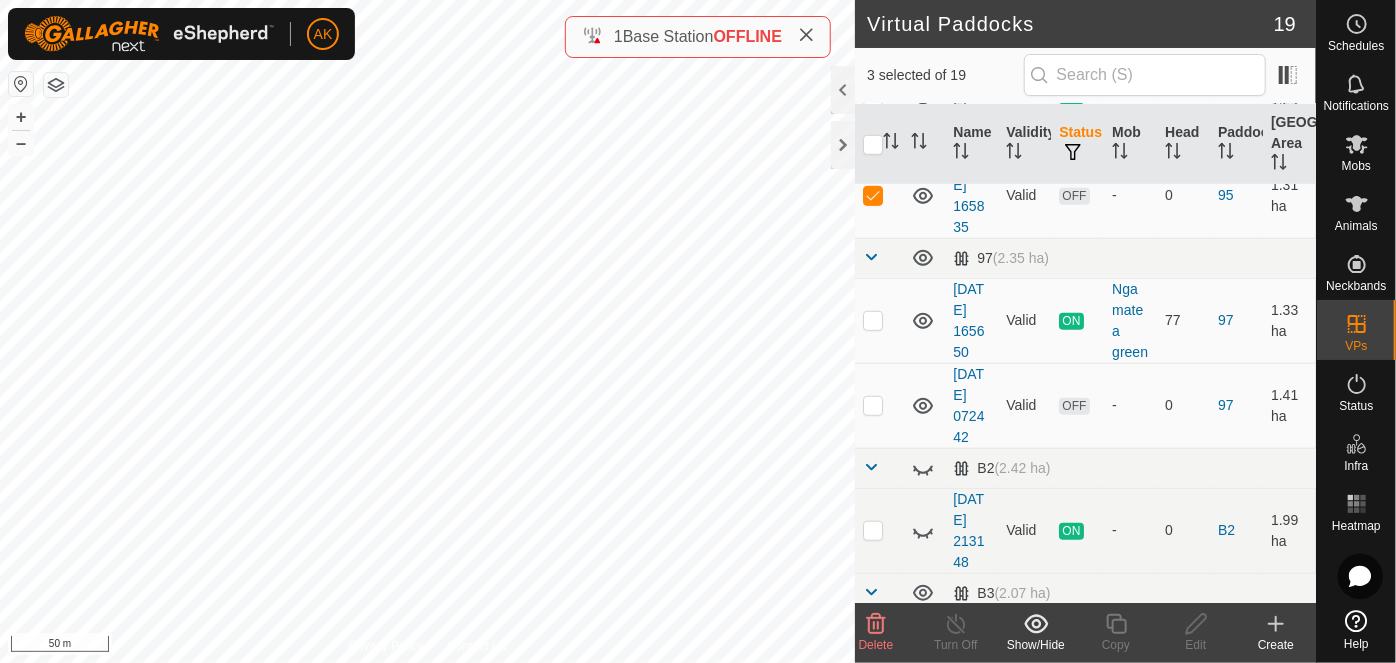 scroll, scrollTop: 636, scrollLeft: 0, axis: vertical 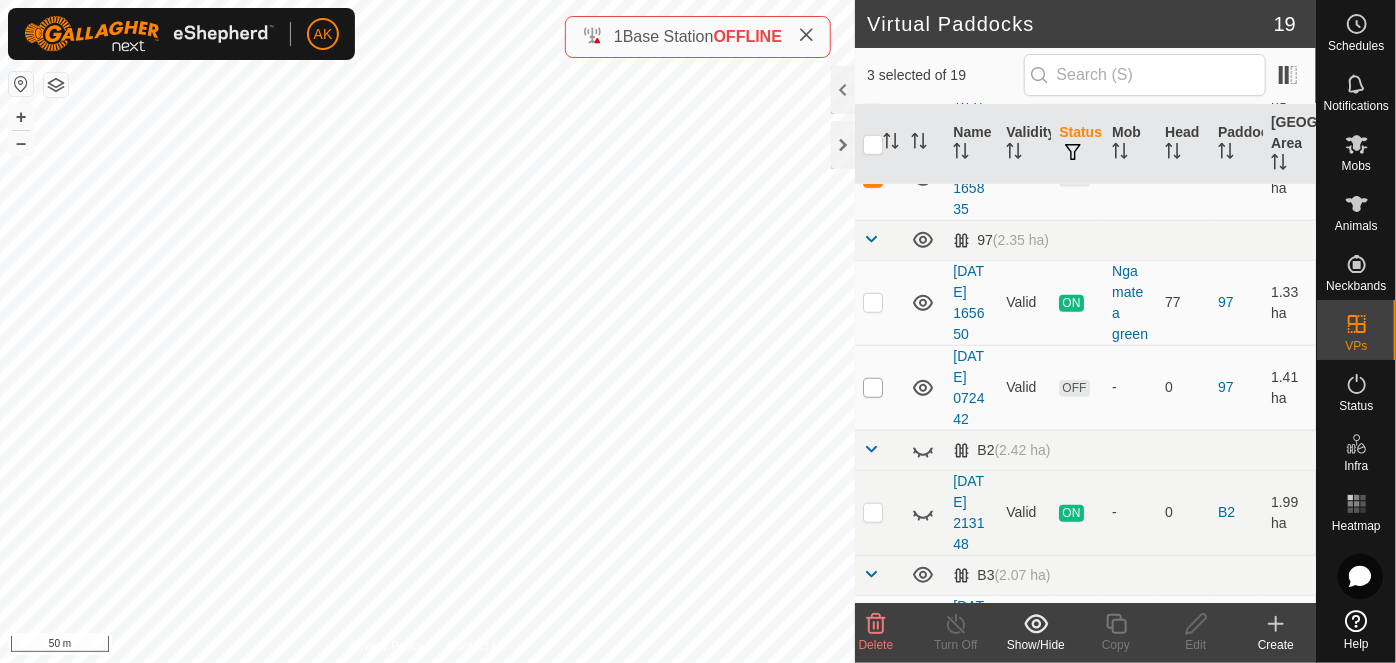 click at bounding box center (873, 388) 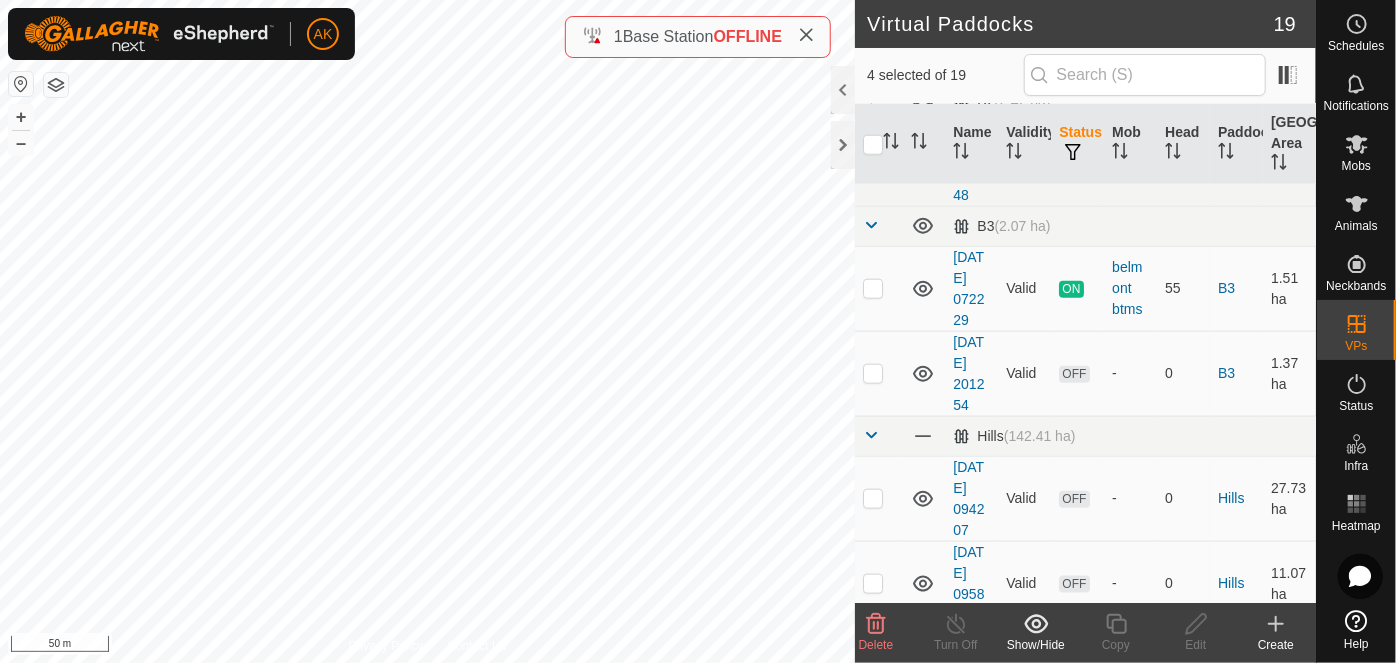 scroll, scrollTop: 1090, scrollLeft: 0, axis: vertical 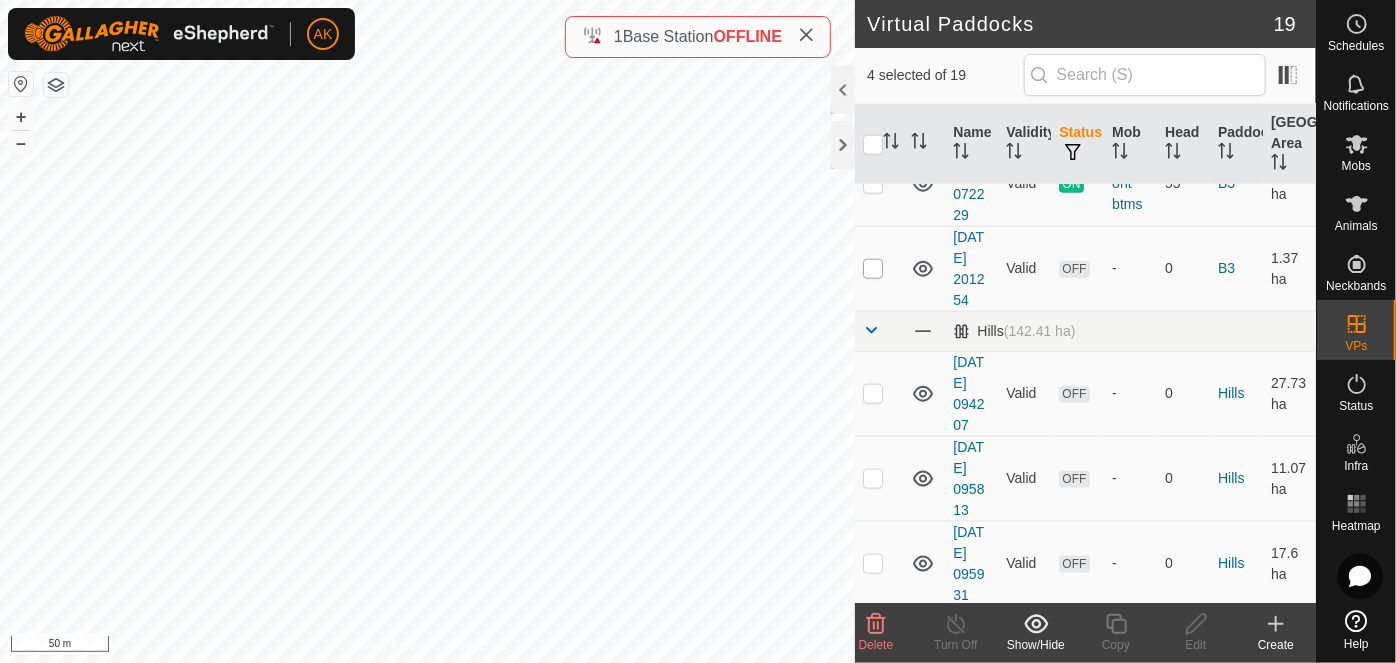 click at bounding box center [873, 269] 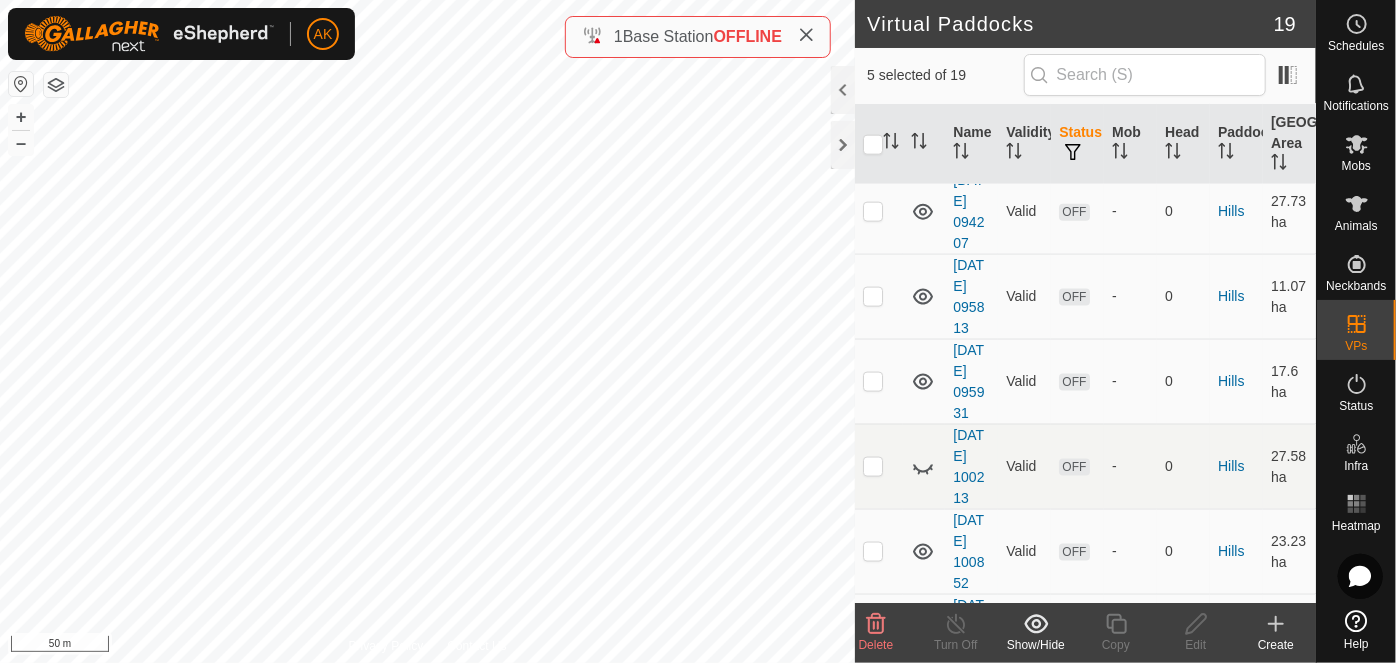 scroll, scrollTop: 1454, scrollLeft: 0, axis: vertical 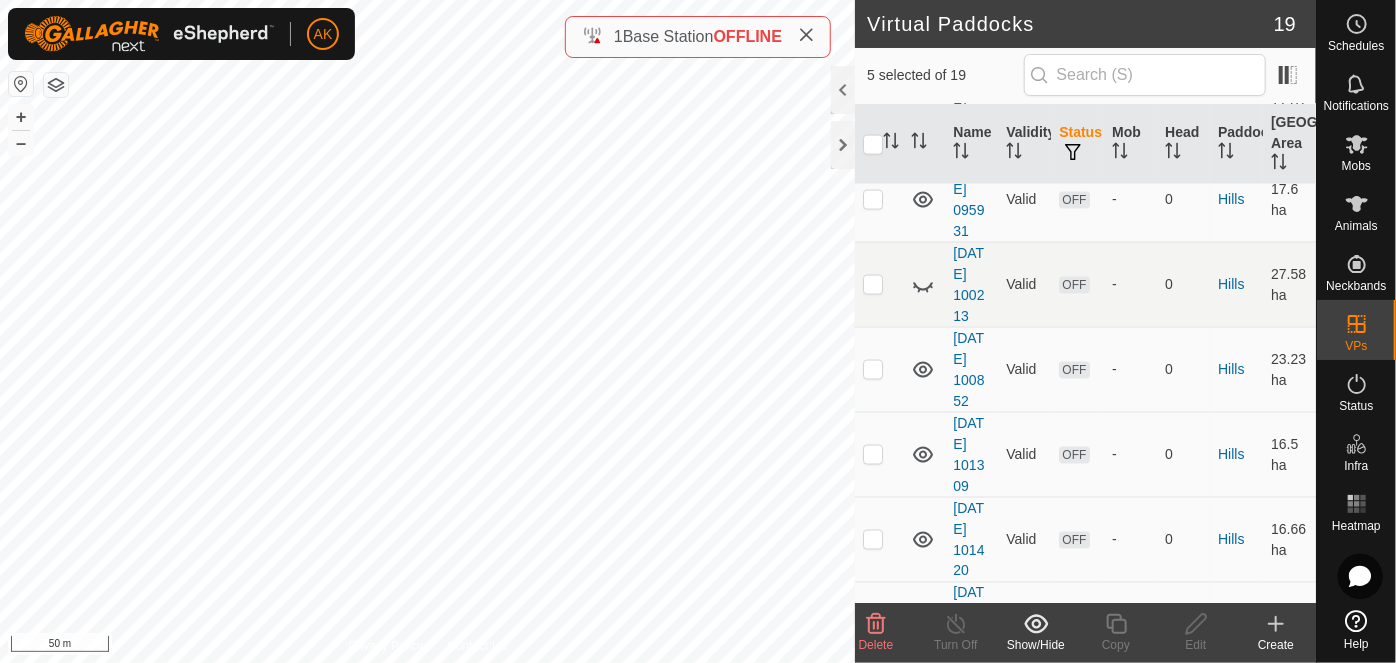 click 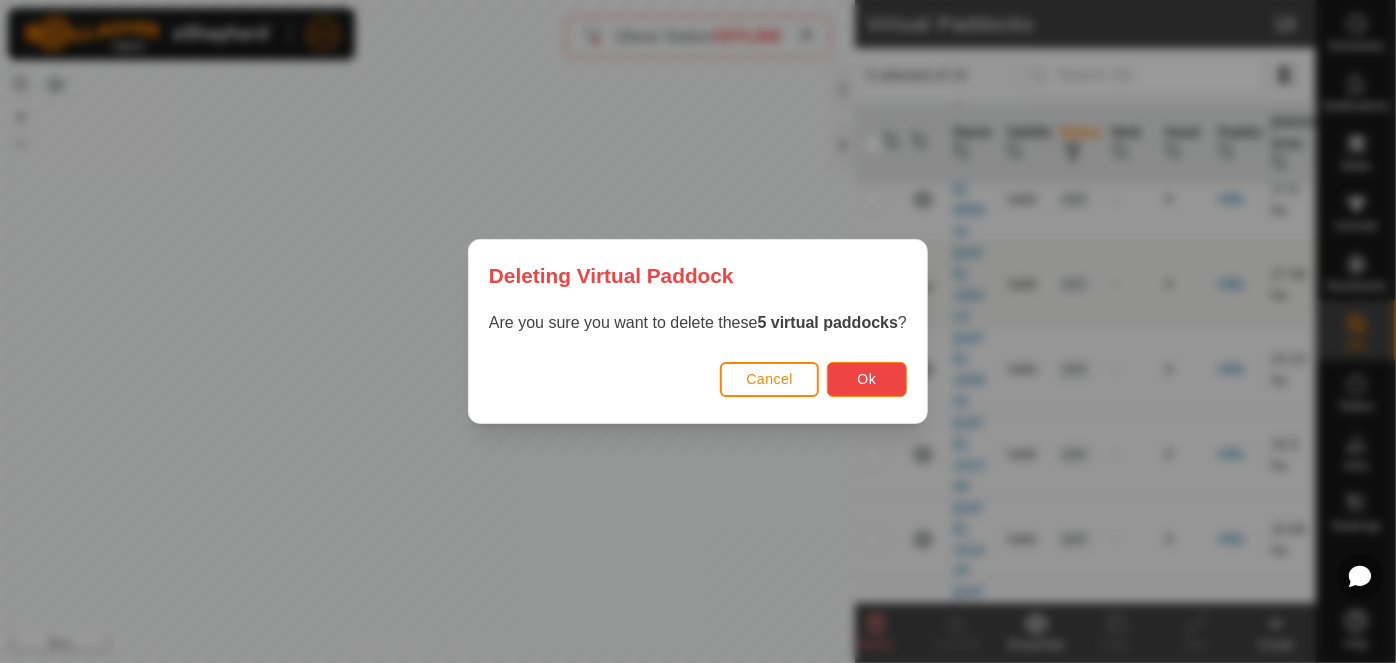 click on "Ok" at bounding box center (867, 379) 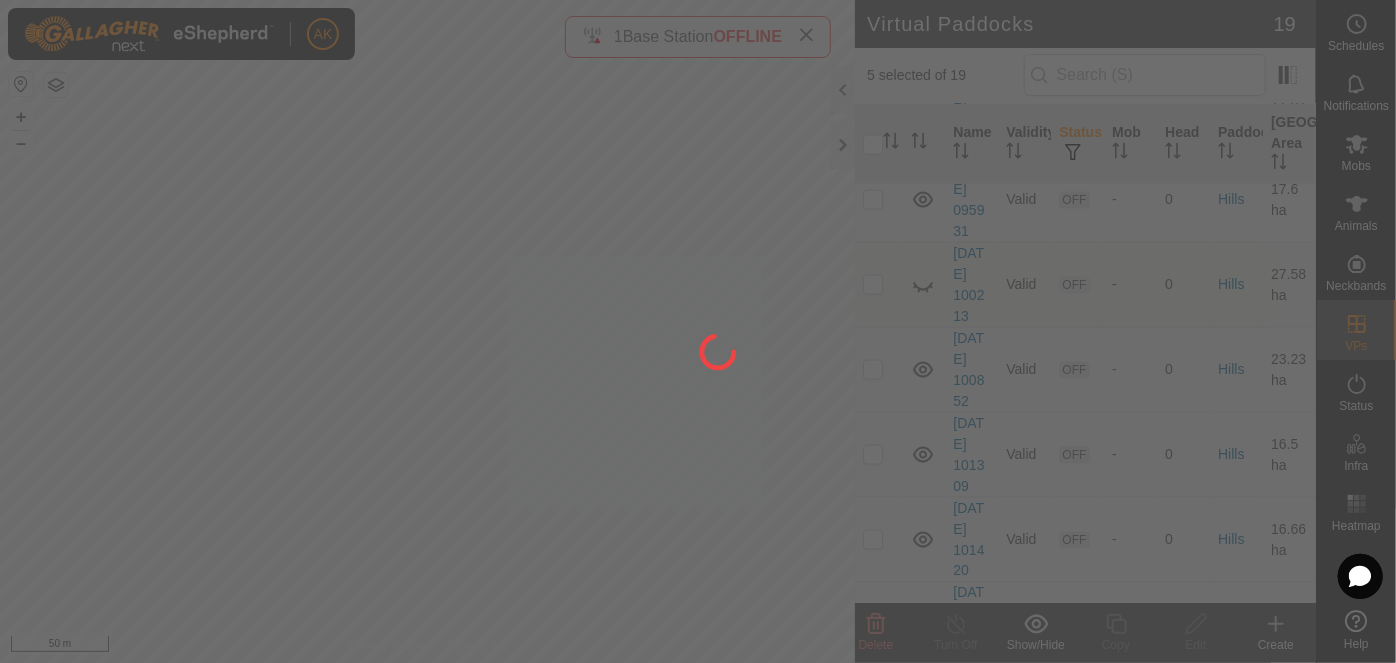 checkbox on "false" 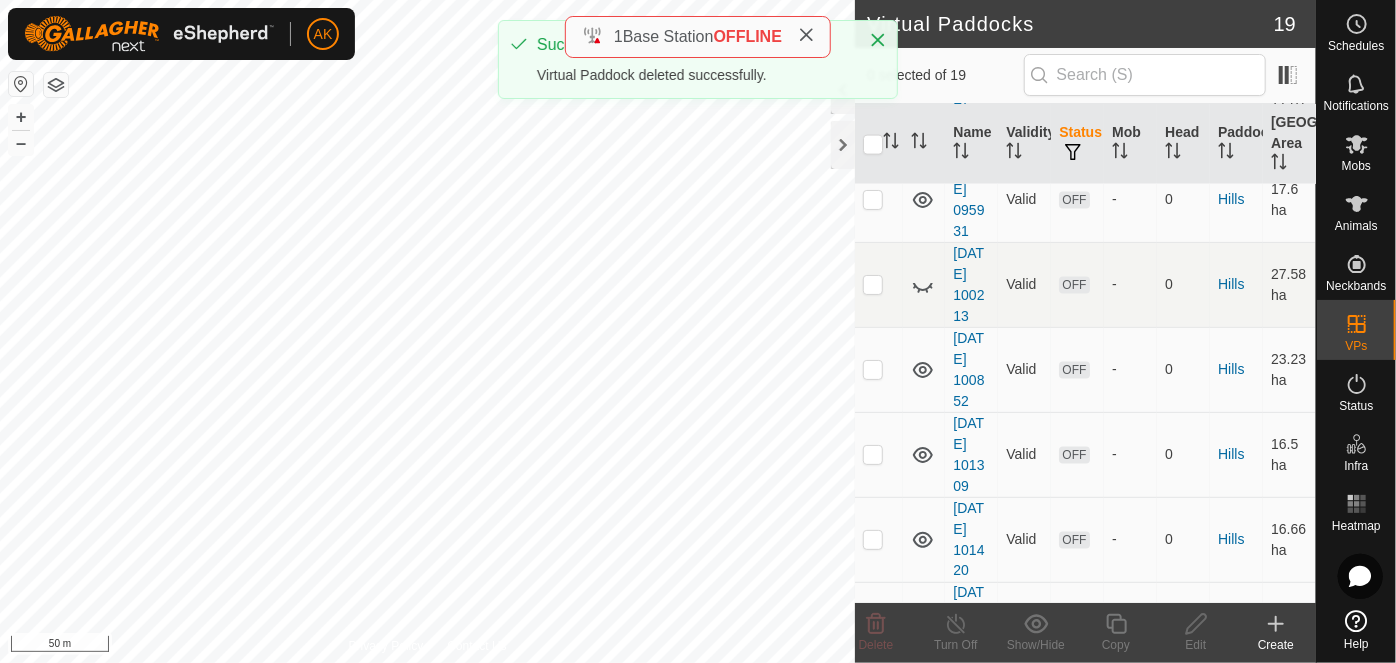 scroll, scrollTop: 1362, scrollLeft: 0, axis: vertical 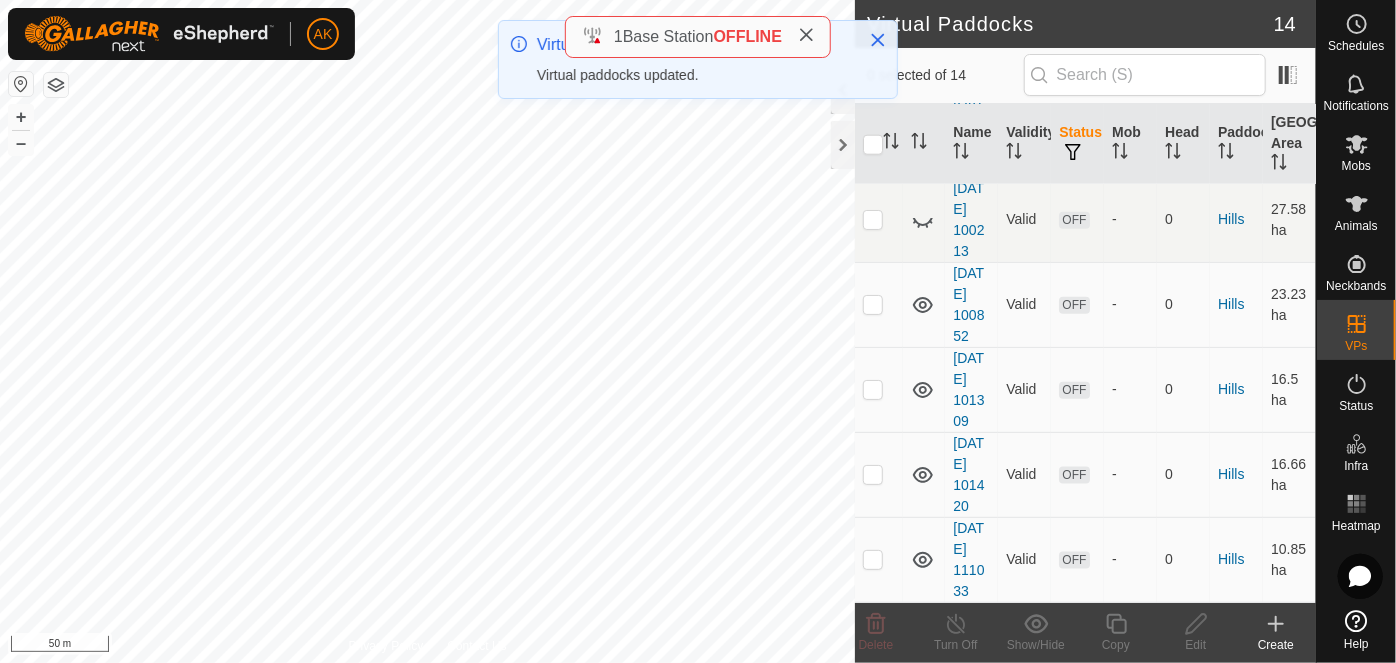 checkbox on "true" 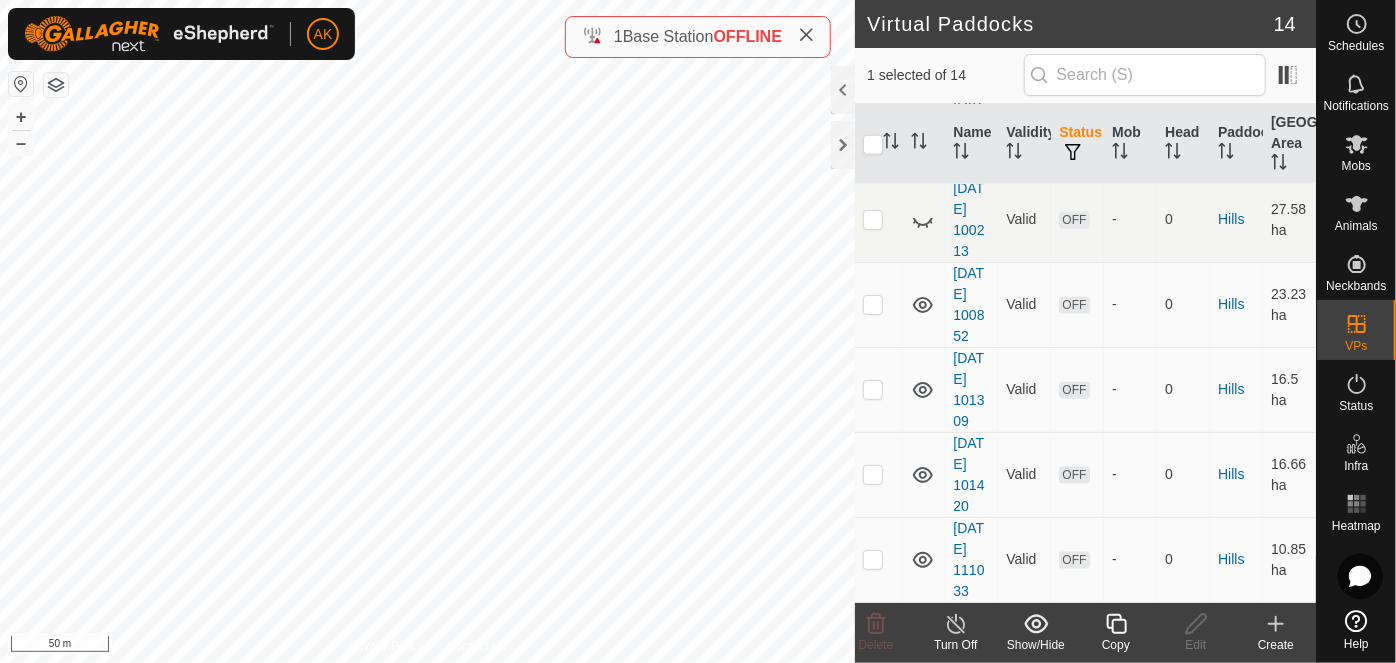 click 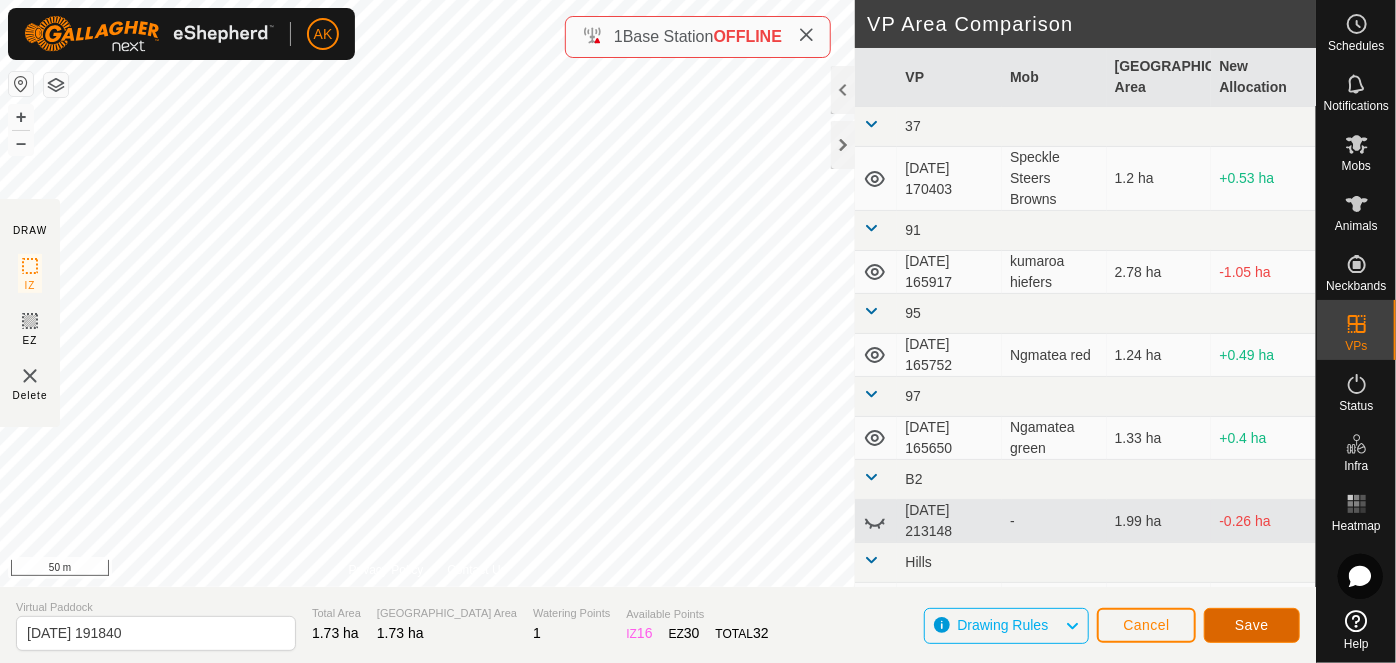 click on "Save" 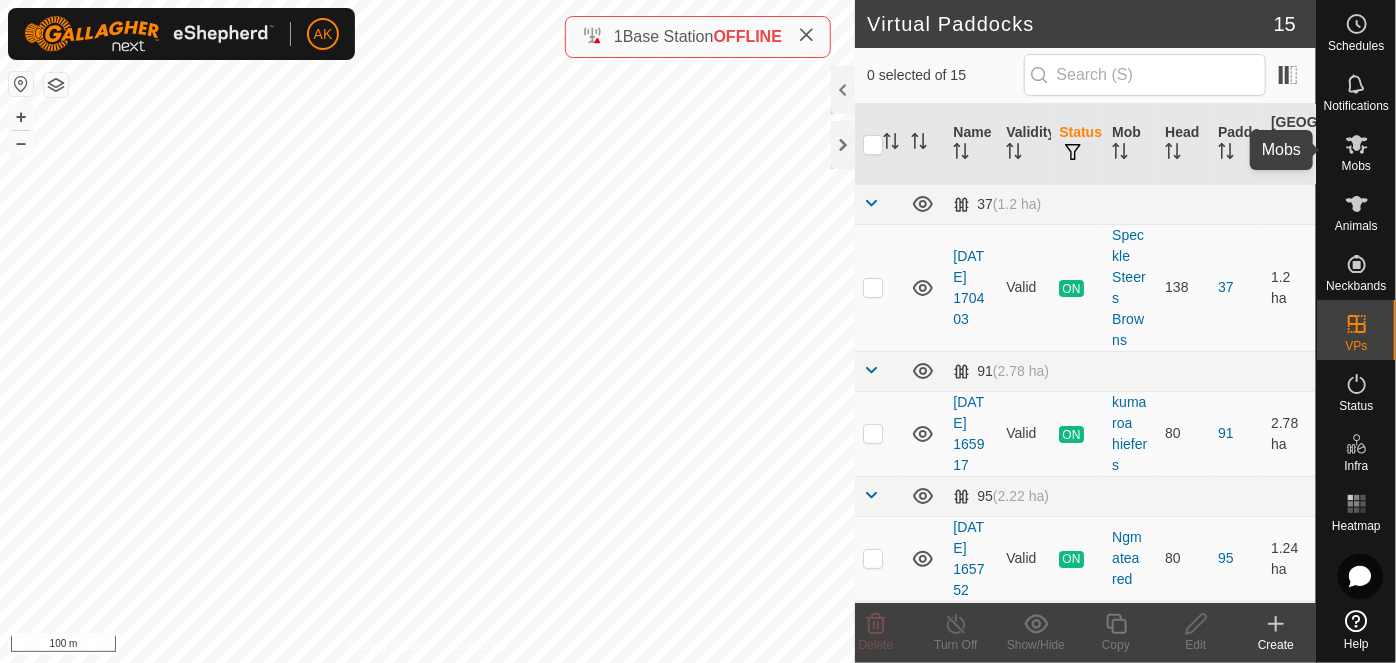 click 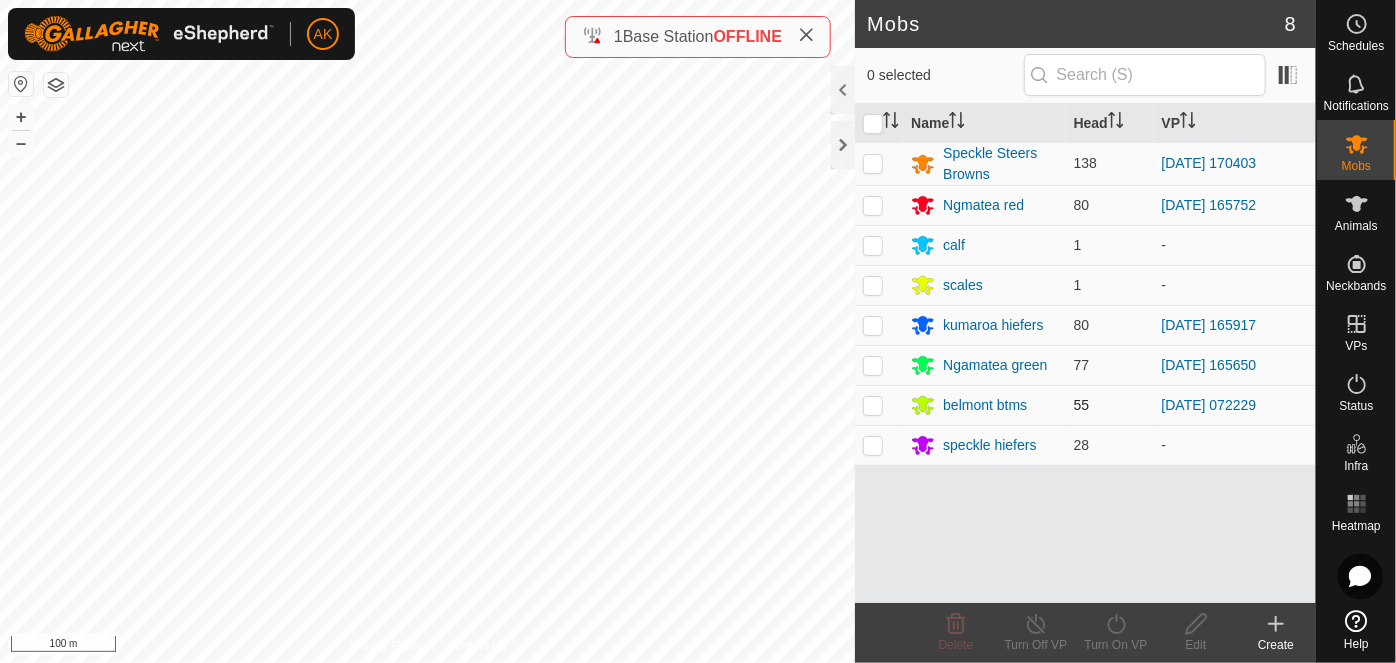 click at bounding box center (873, 405) 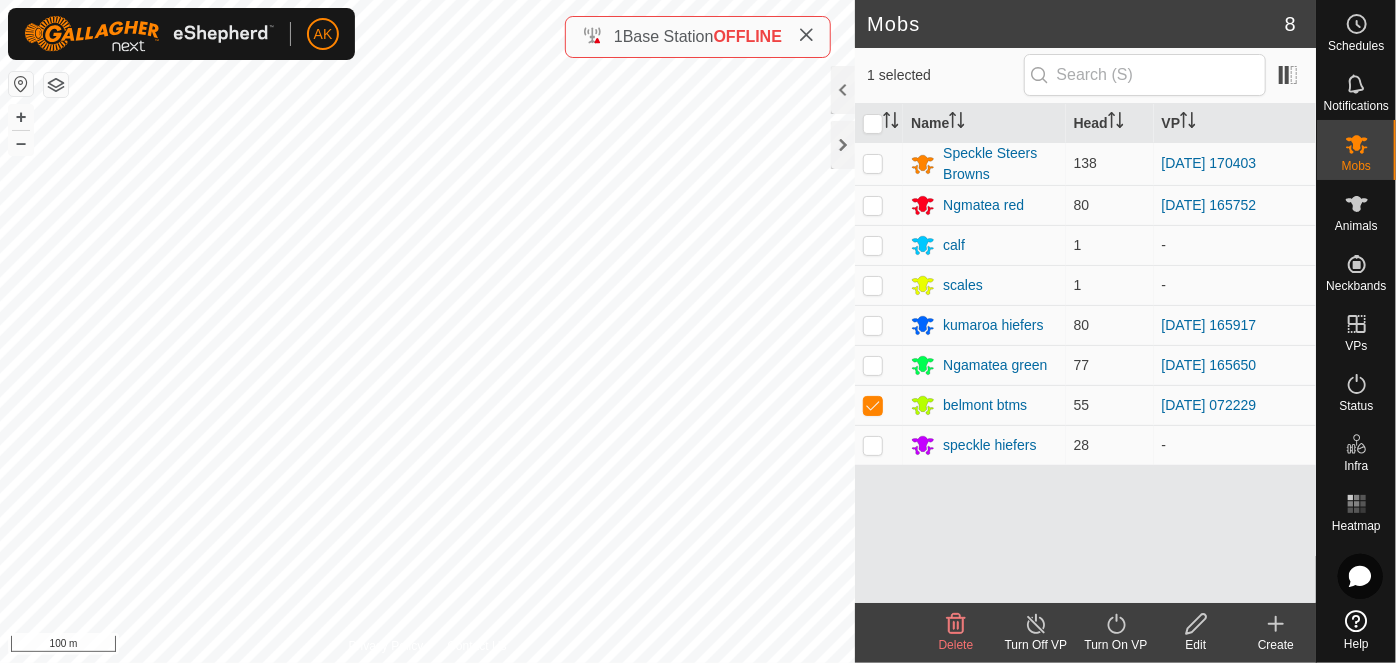 click 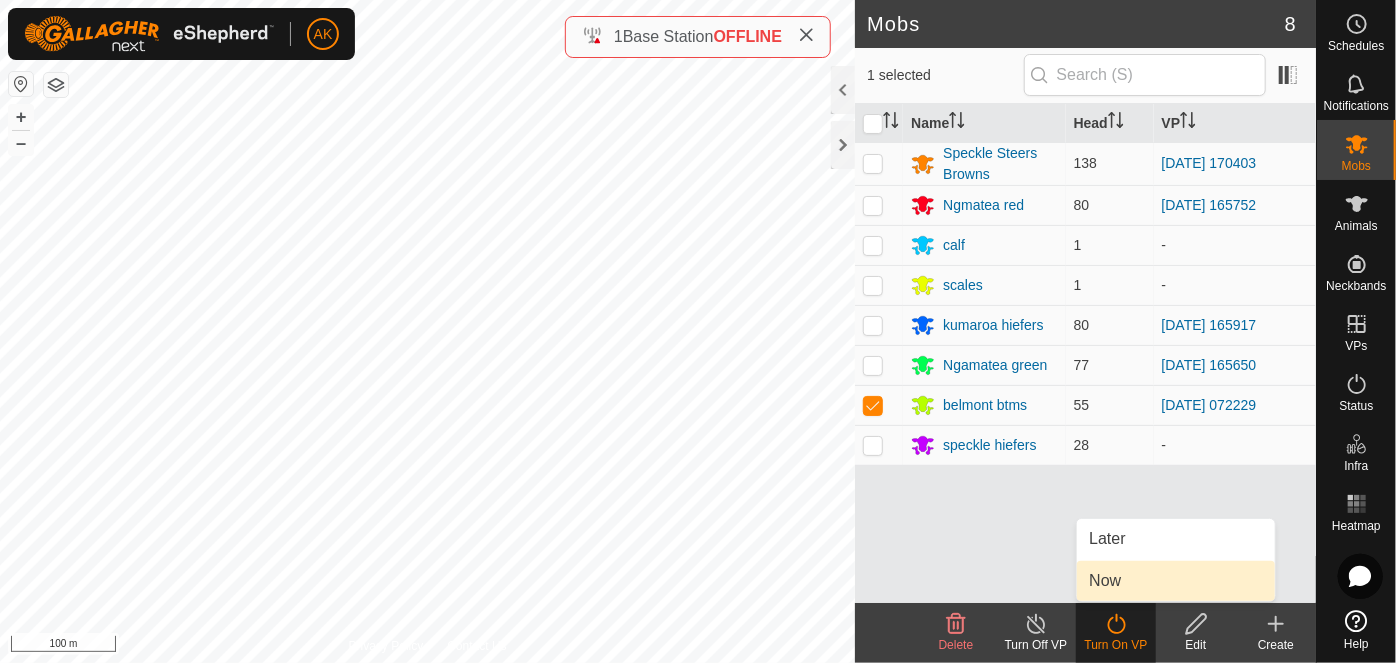 click on "Now" at bounding box center [1176, 581] 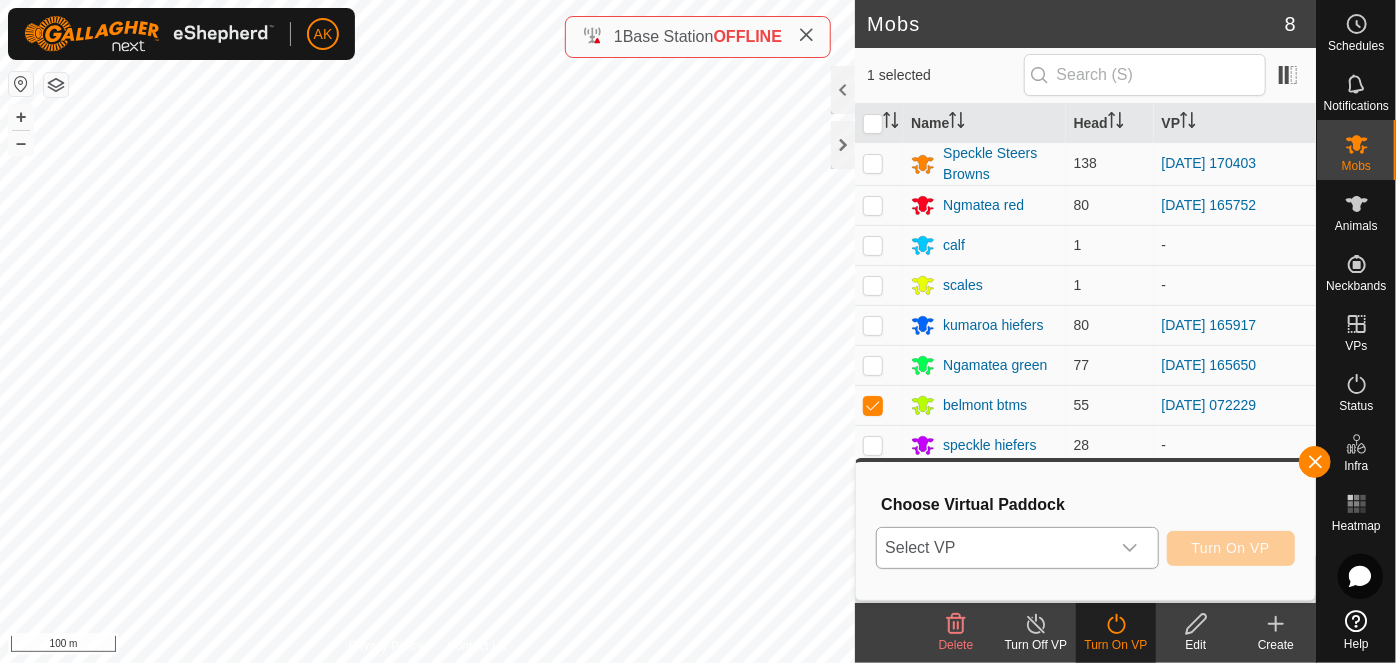 click 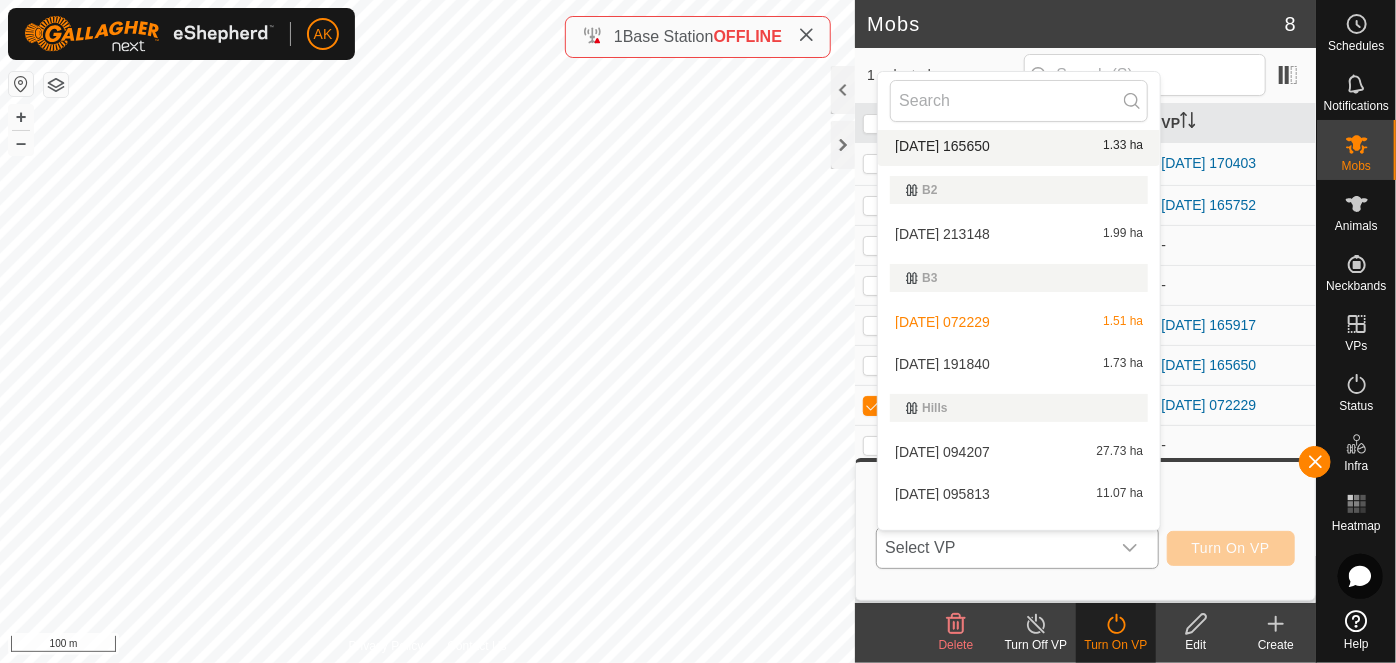 scroll, scrollTop: 363, scrollLeft: 0, axis: vertical 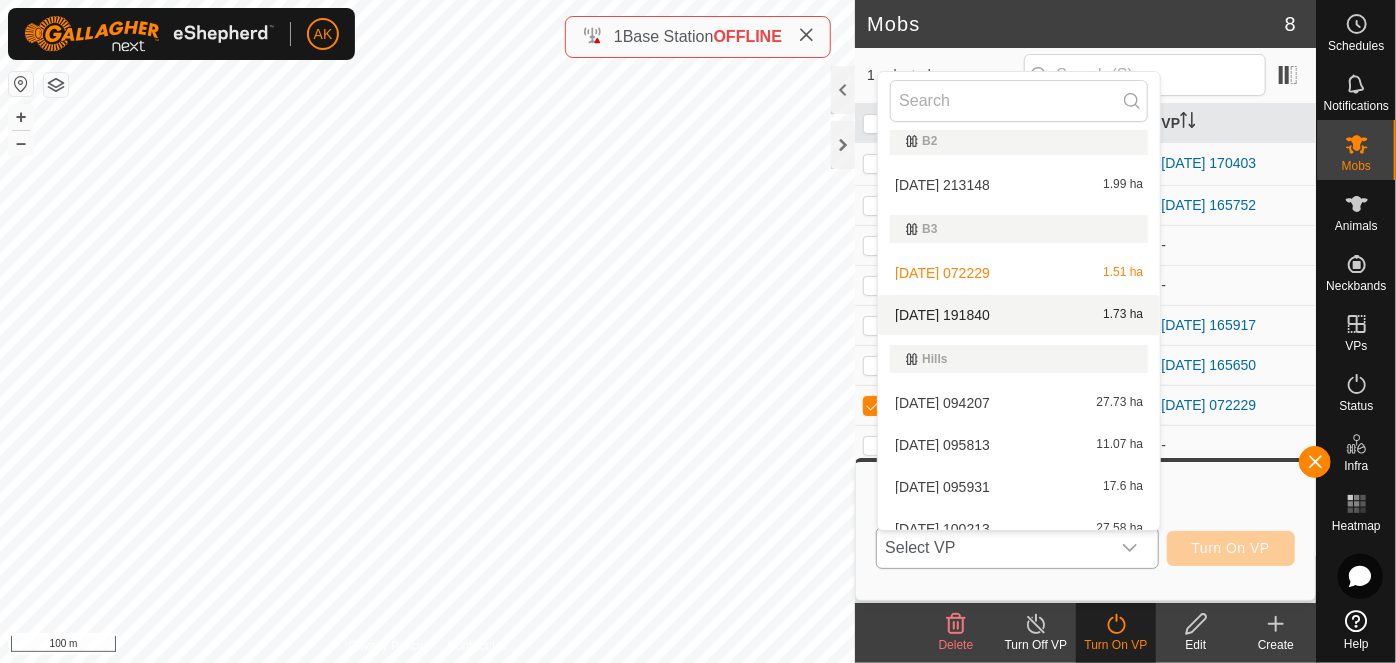click on "[DATE] 191840  1.73 ha" at bounding box center [1019, 315] 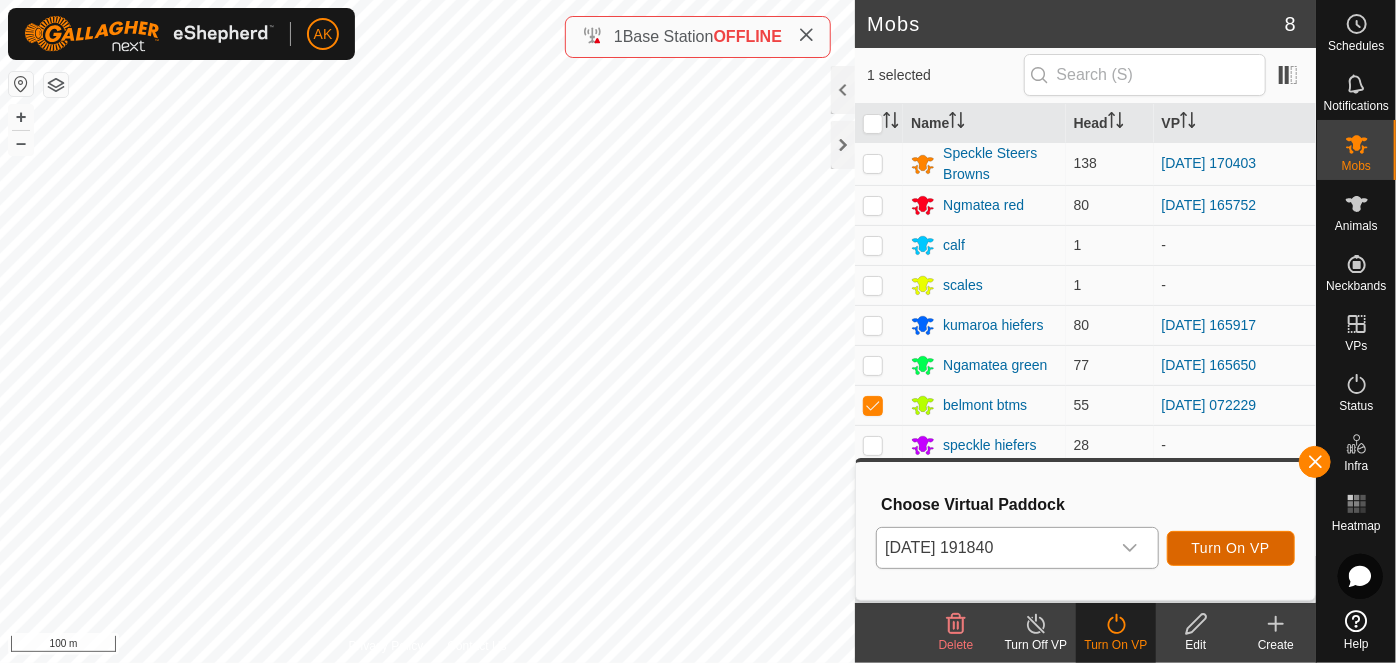 click on "Turn On VP" at bounding box center (1231, 548) 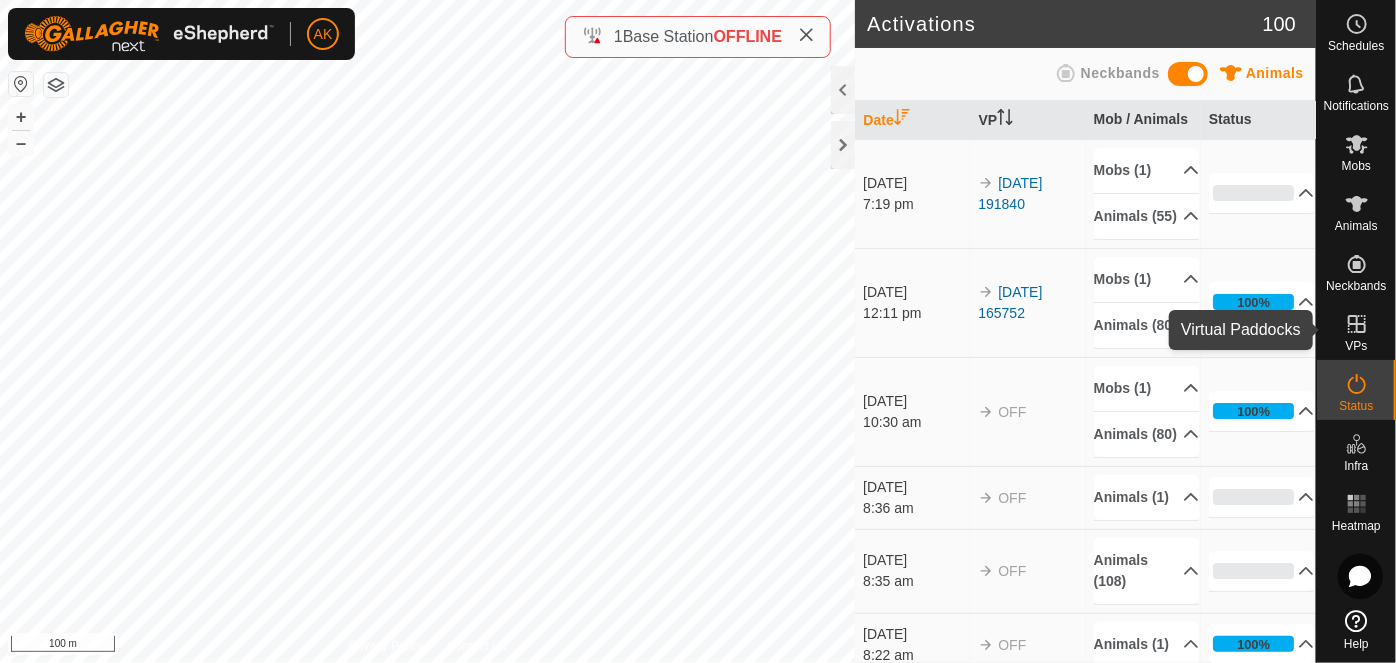 click 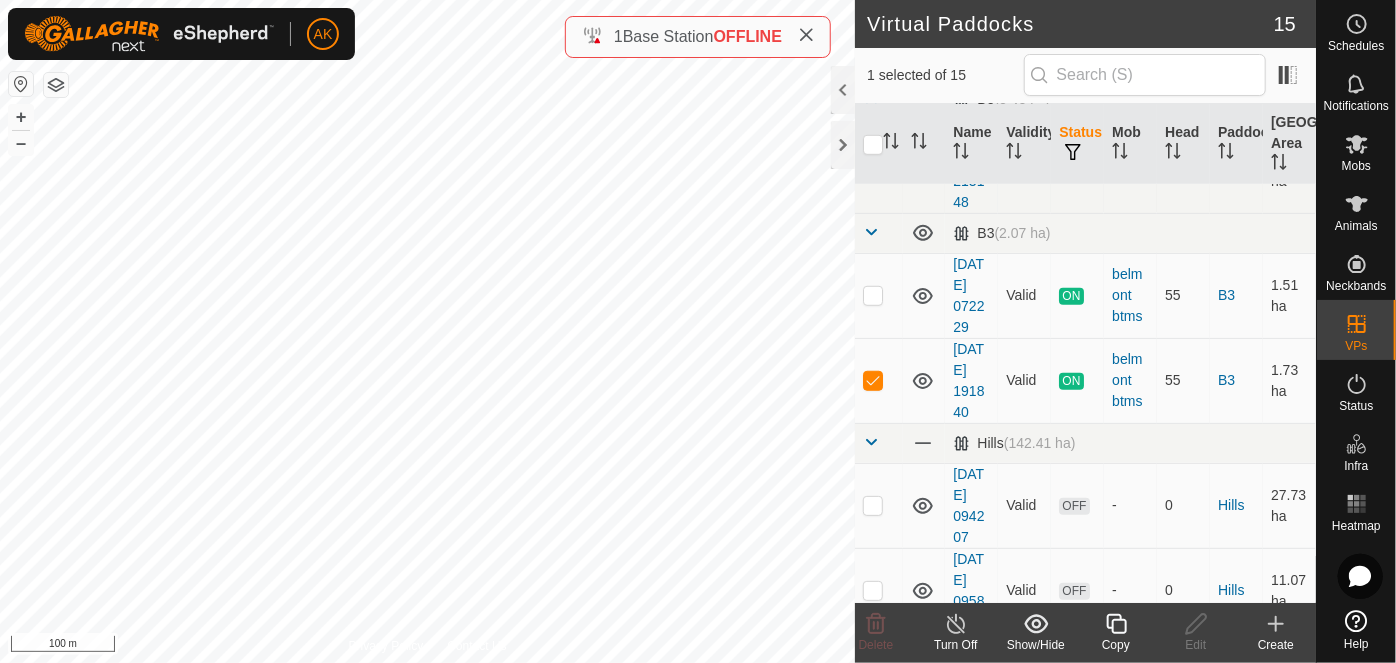 scroll, scrollTop: 727, scrollLeft: 0, axis: vertical 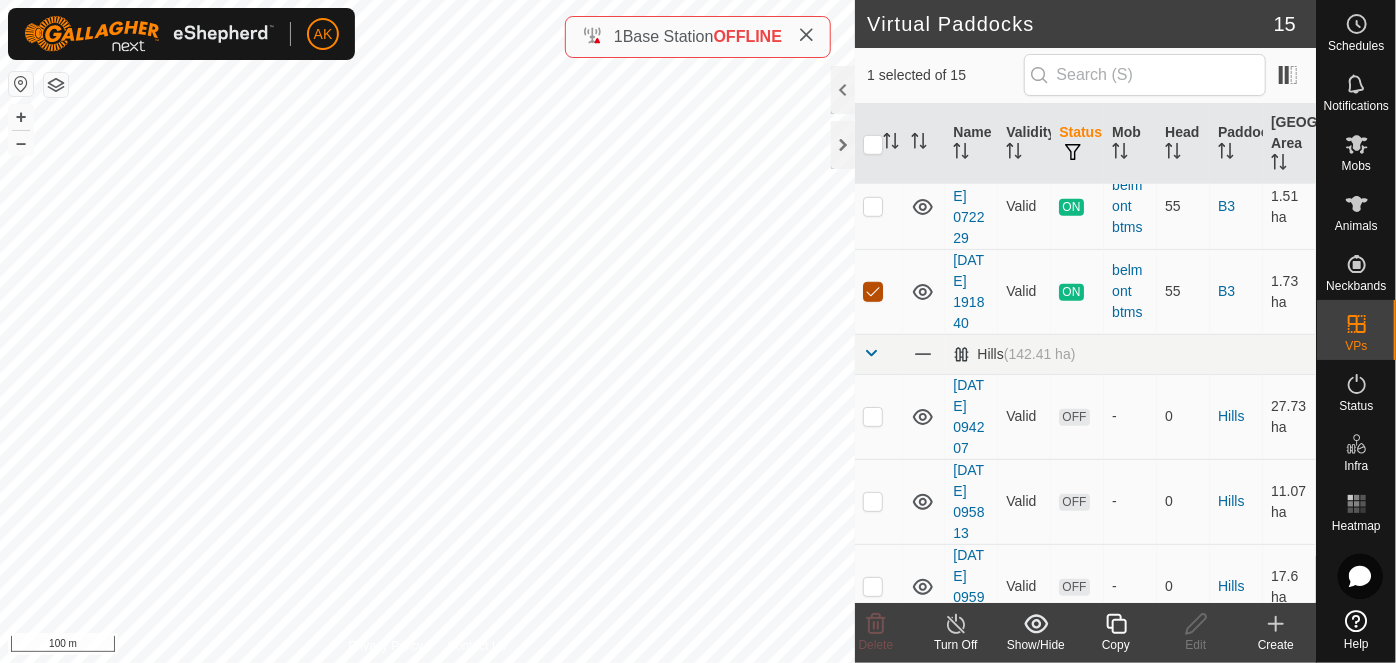 click at bounding box center (873, 292) 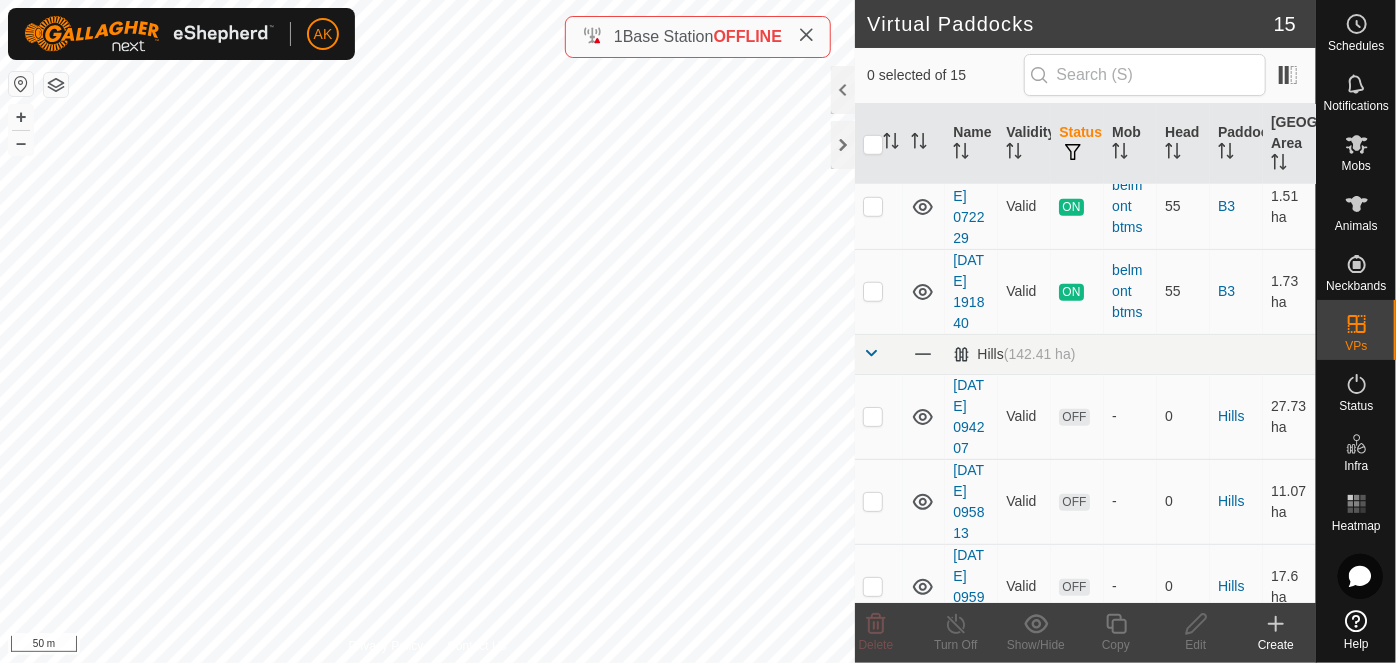 checkbox on "true" 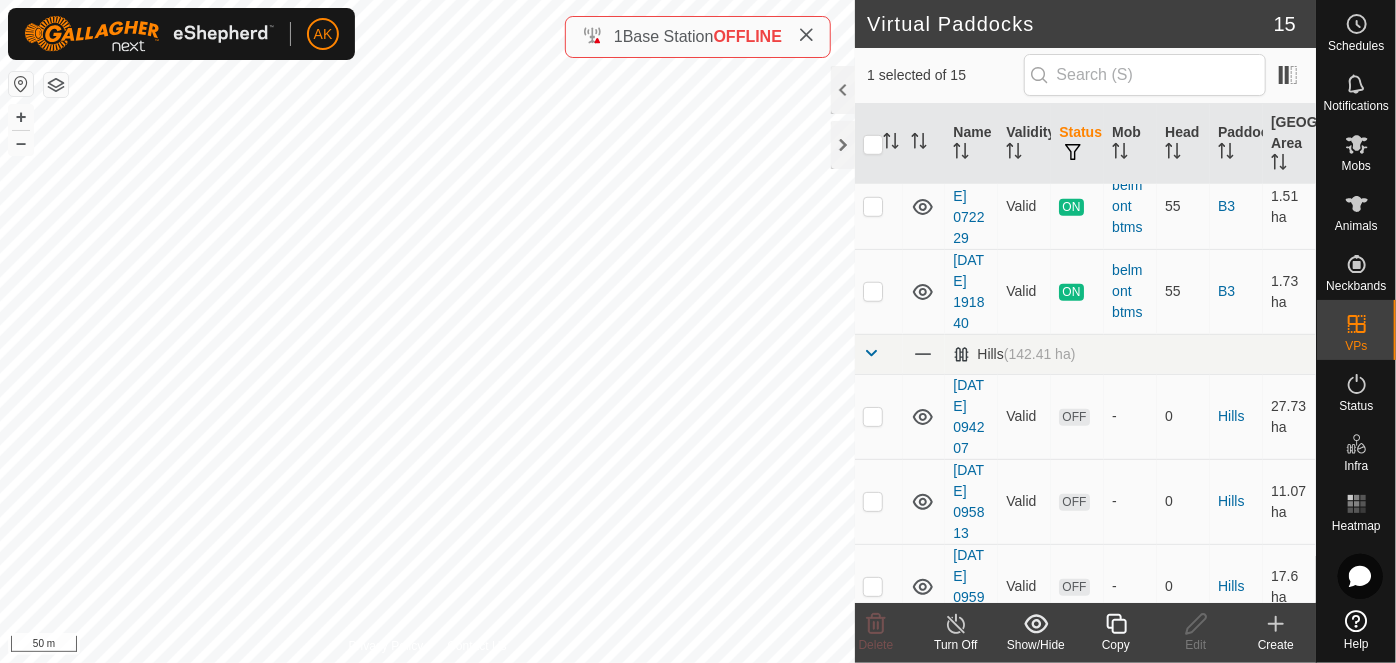 click 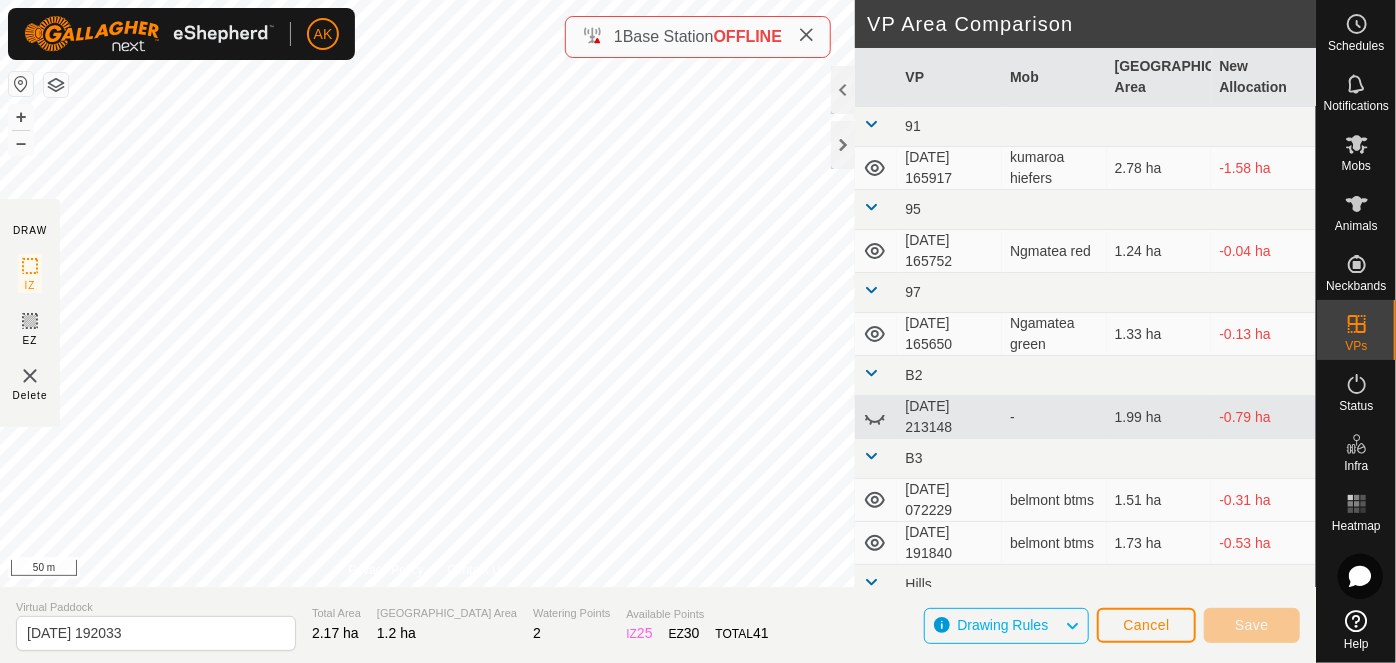 click on "AK Schedules Notifications Mobs Animals Neckbands VPs Status Infra Heatmap Help DRAW IZ EZ Delete Privacy Policy Contact Us + – ⇧ i 50 m VP Area Comparison     VP   Mob   Grazing Area   New Allocation  91  [DATE] 165917   kumaroa hiefers   2.78 ha  -1.58 ha 95  [DATE] 165752   Ngmatea red   1.24 ha  -0.04 ha 97  [DATE] 165650   Ngamatea green   1.33 ha  -0.13 ha B2  [DATE] 213148  -  1.99 ha  -0.79 ha B3  [DATE] 072229   belmont btms   1.51 ha  -0.31 ha  [DATE] 191840   belmont btms   1.73 ha  -0.53 ha Hills  [DATE] 094207  -  27.73 ha  -26.53 ha  [DATE] 095813  -  11.07 ha  -9.87 ha  [DATE] 095931  -  17.6 ha  -16.4 ha  [DATE] 100213  -  27.58 ha  -26.38 ha  [DATE] 100852  -  23.23 ha  -22.03 ha  [DATE] 101309  -  16.5 ha  -15.3 ha  [DATE] 101420  -  16.66 ha  -15.46 ha  [DATE] 111033  -  10.85 ha  -9.65 ha Virtual Paddock [DATE] 192033 Total Area 2.17 ha Grazing Area 1.2 ha Watering Points 2 Available Points  IZ   25  EZ  30  TOTAL   41 Cancel" 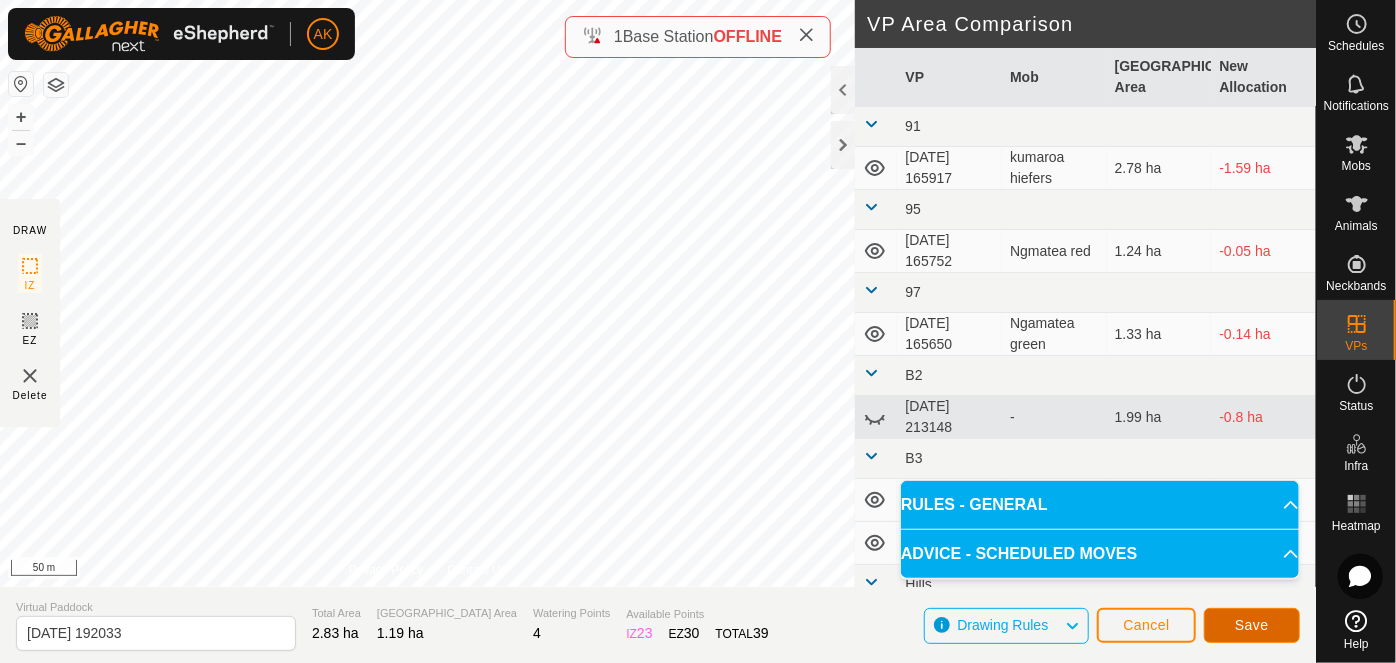 click on "Save" 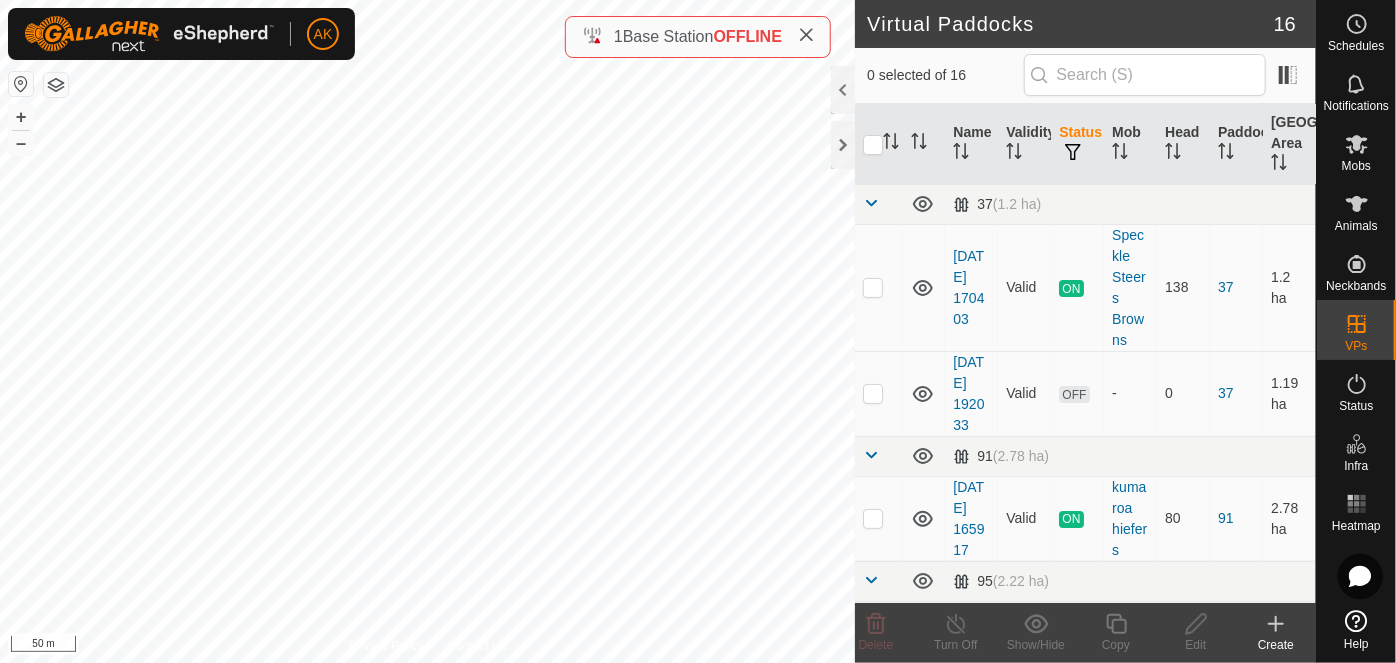 checkbox on "true" 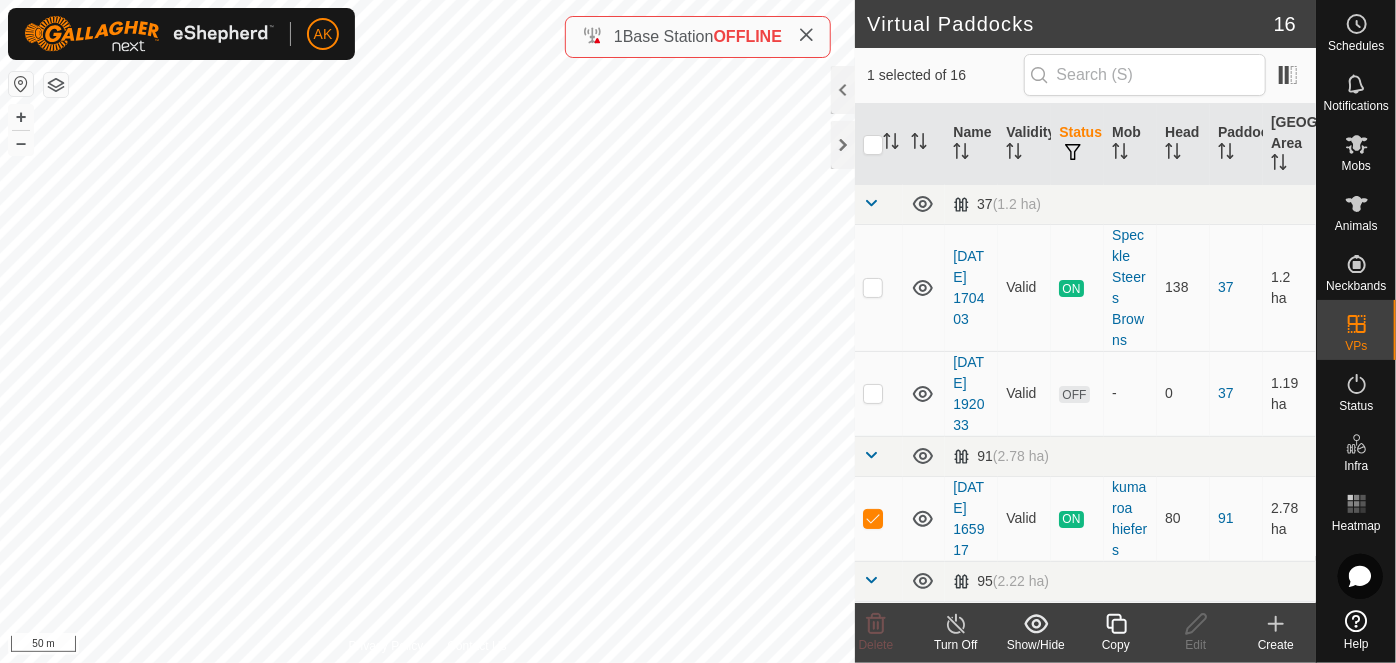 click 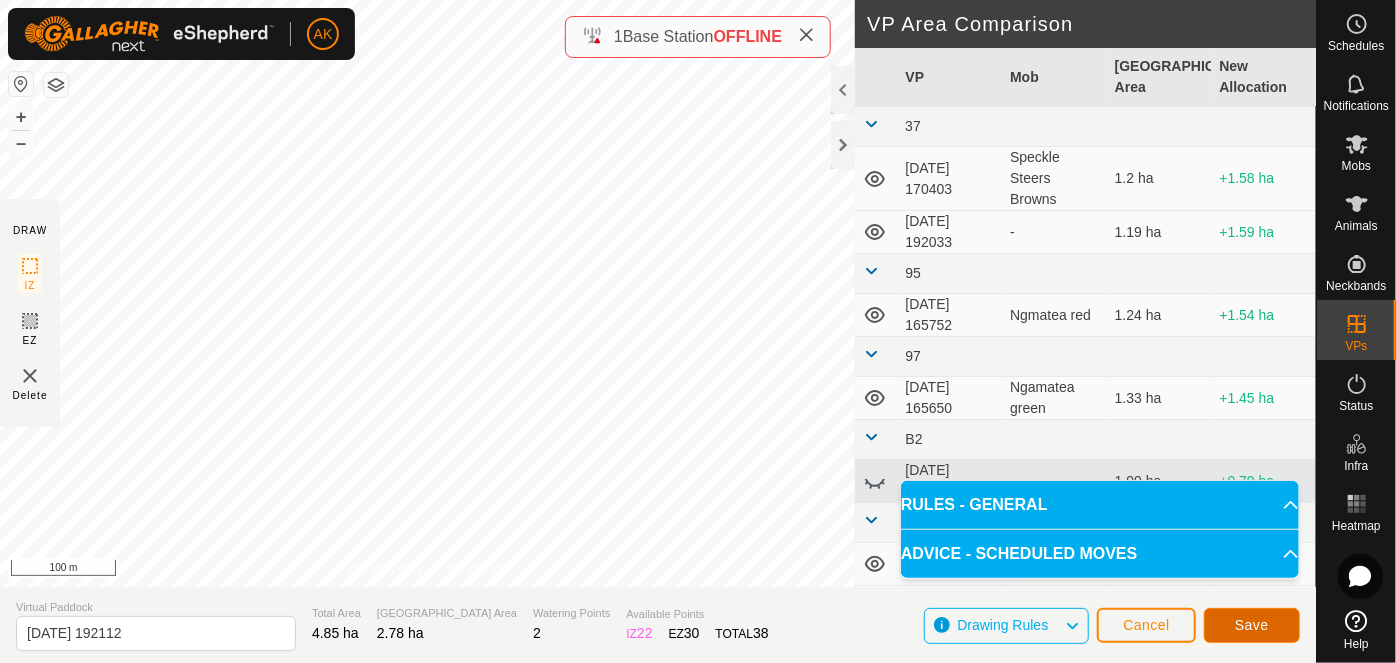 click on "Save" 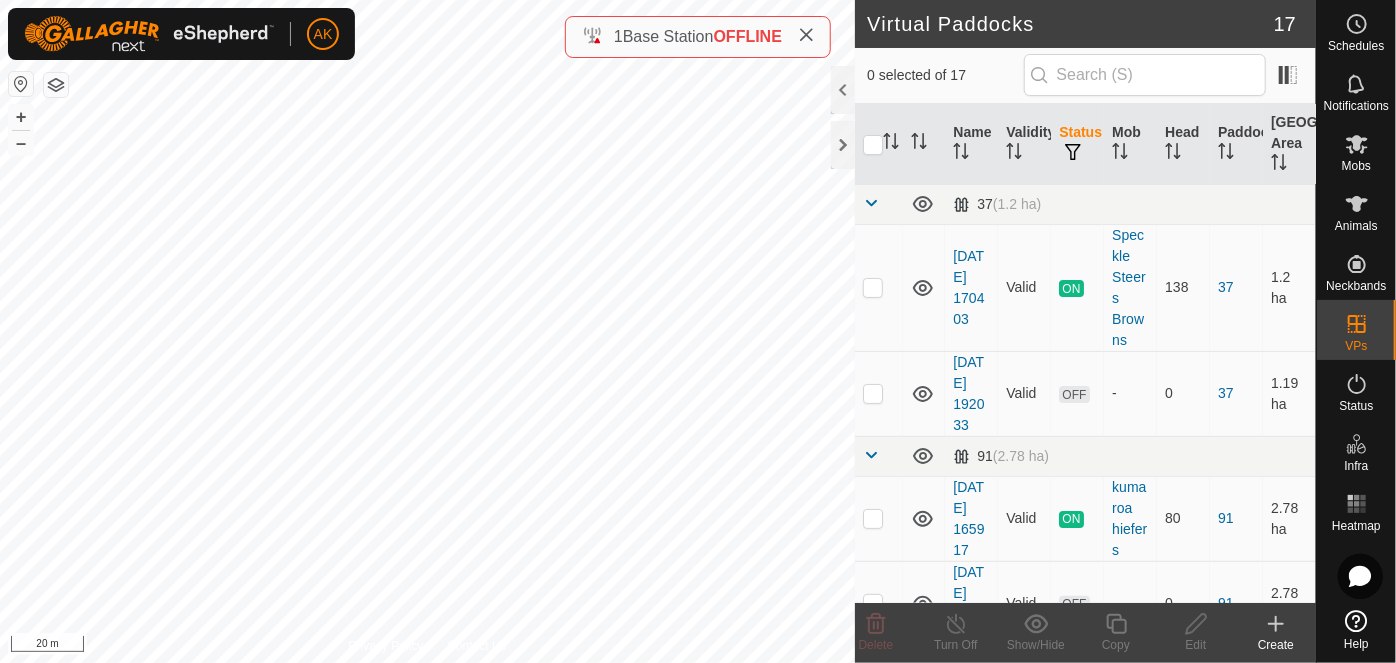 checkbox on "true" 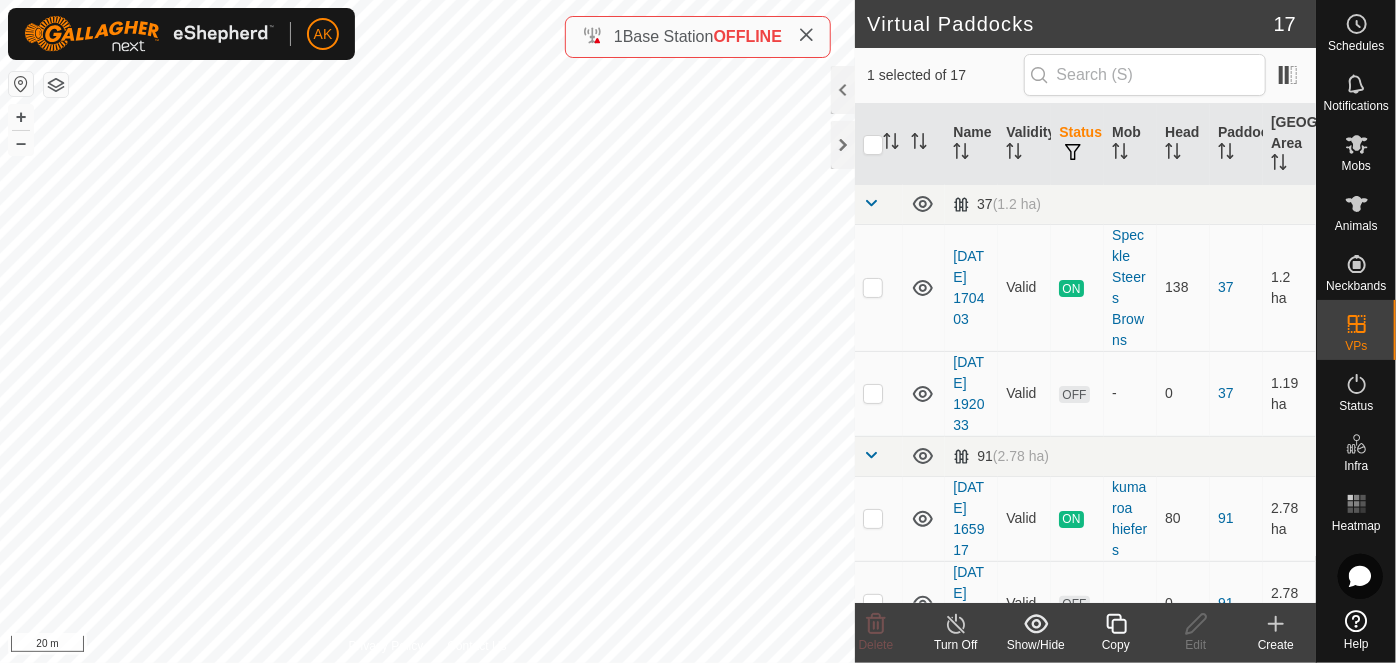 click 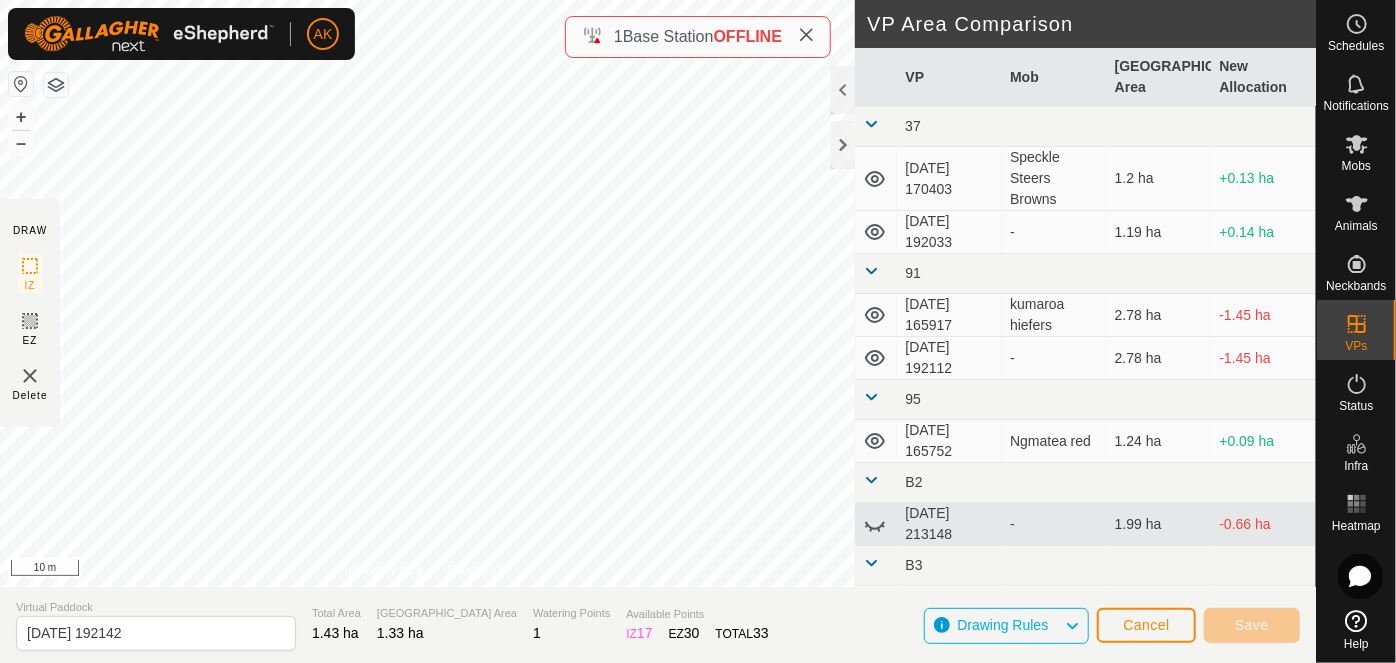 type on "[DATE] 192145" 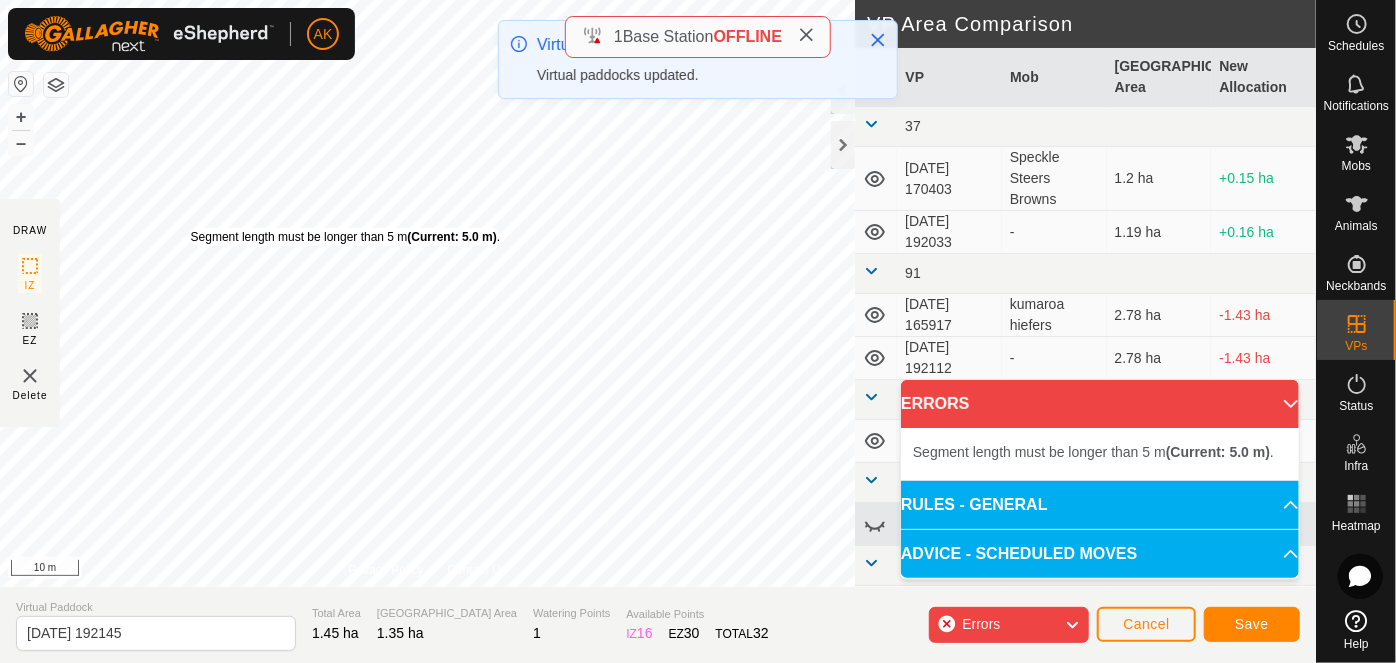 click on "Segment length must be longer than 5 m  (Current: 5.0 m) . + – ⇧ i 10 m" at bounding box center (427, 293) 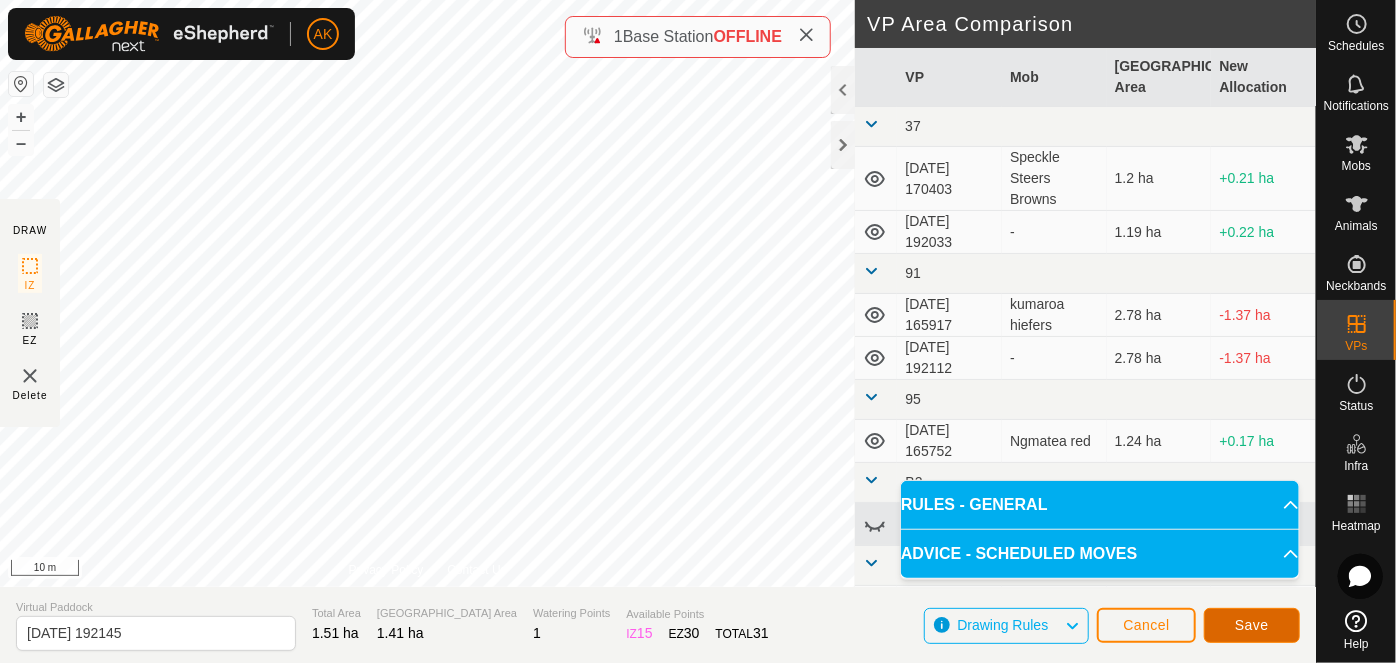 click on "Save" 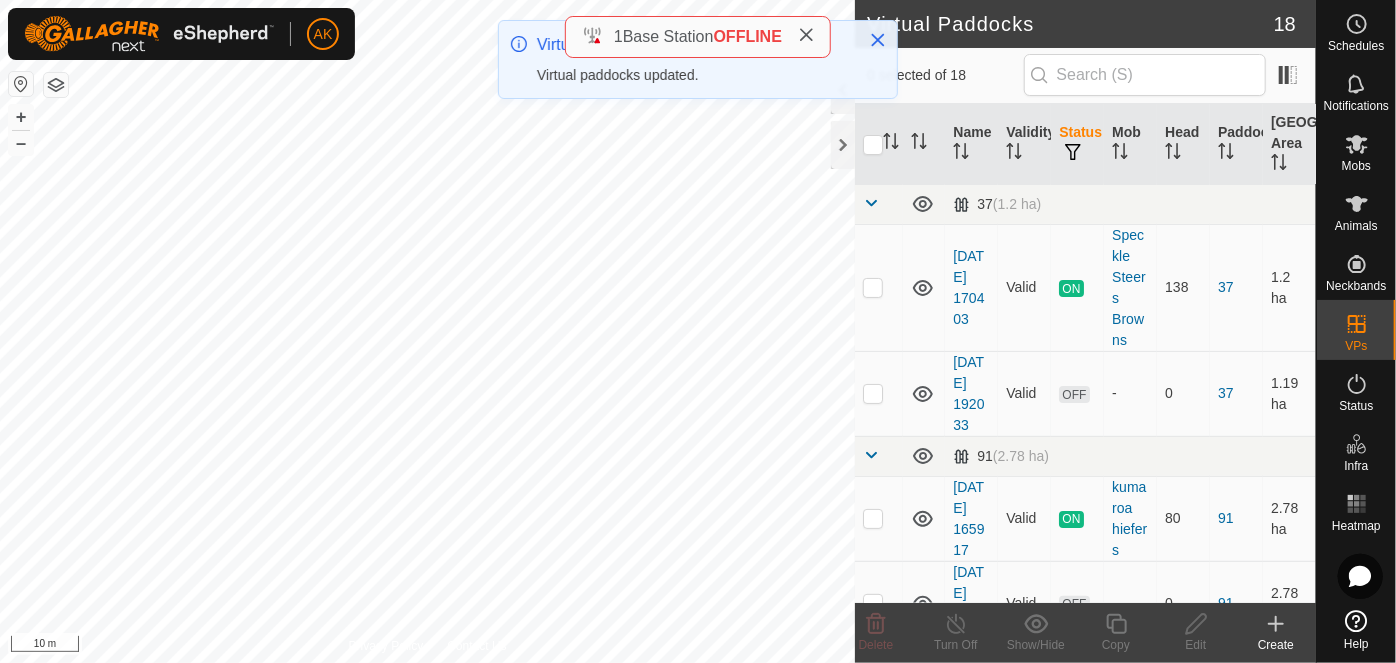 checkbox on "true" 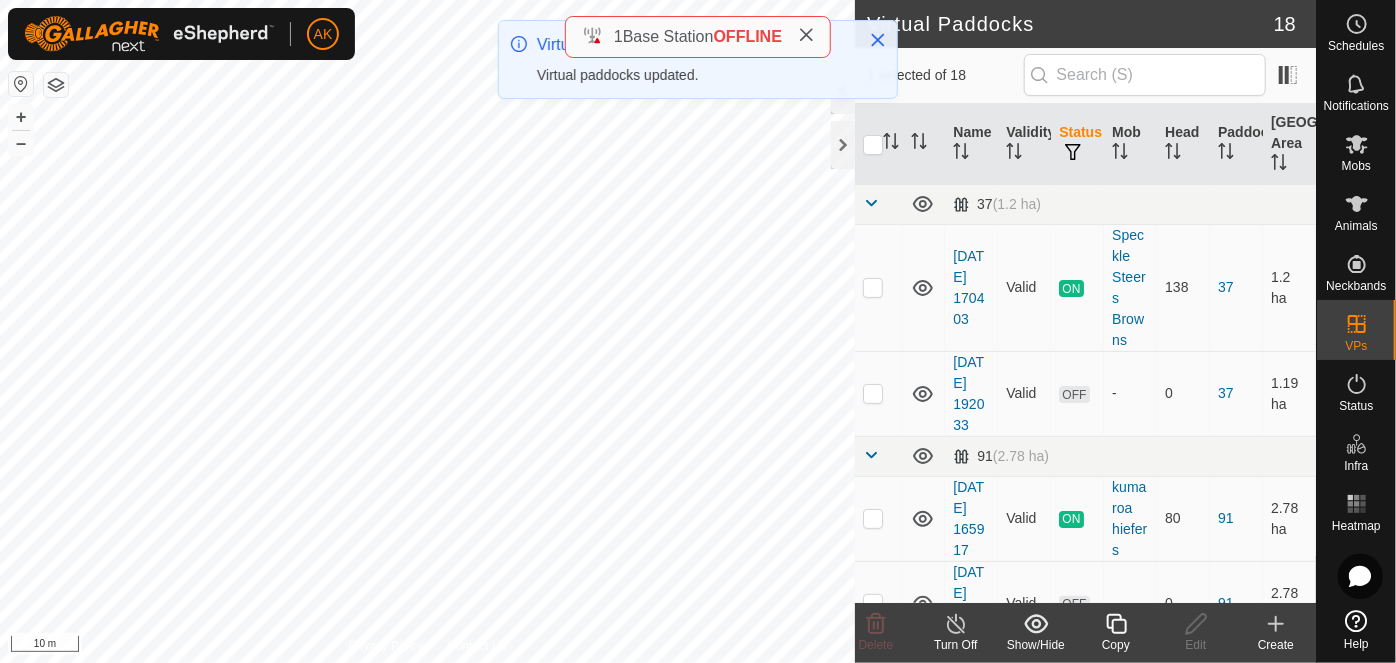 click 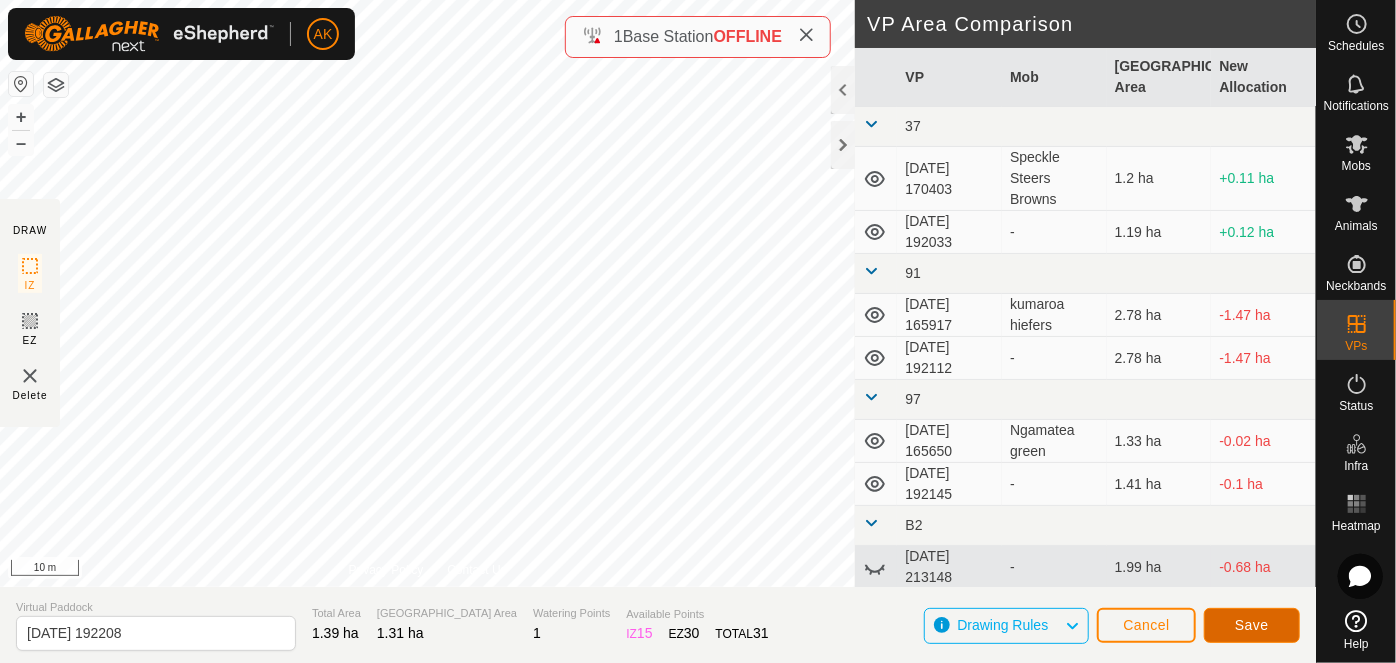 click on "Save" 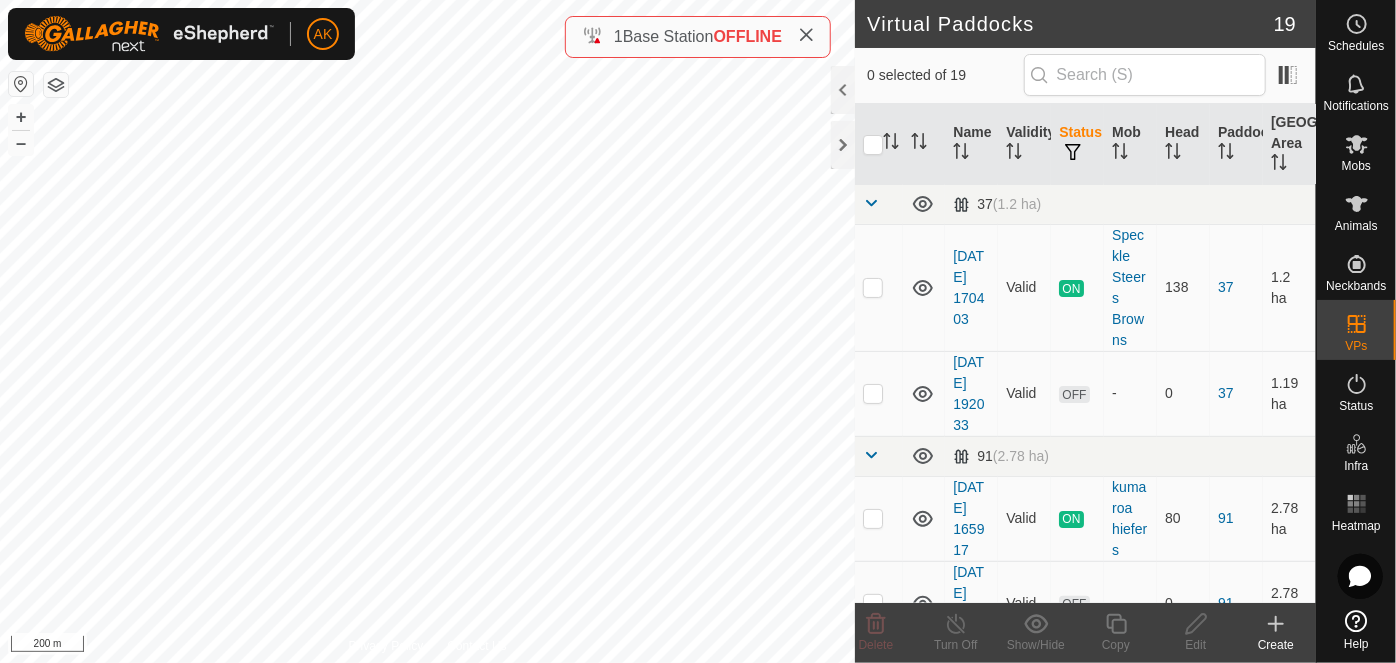 checkbox on "true" 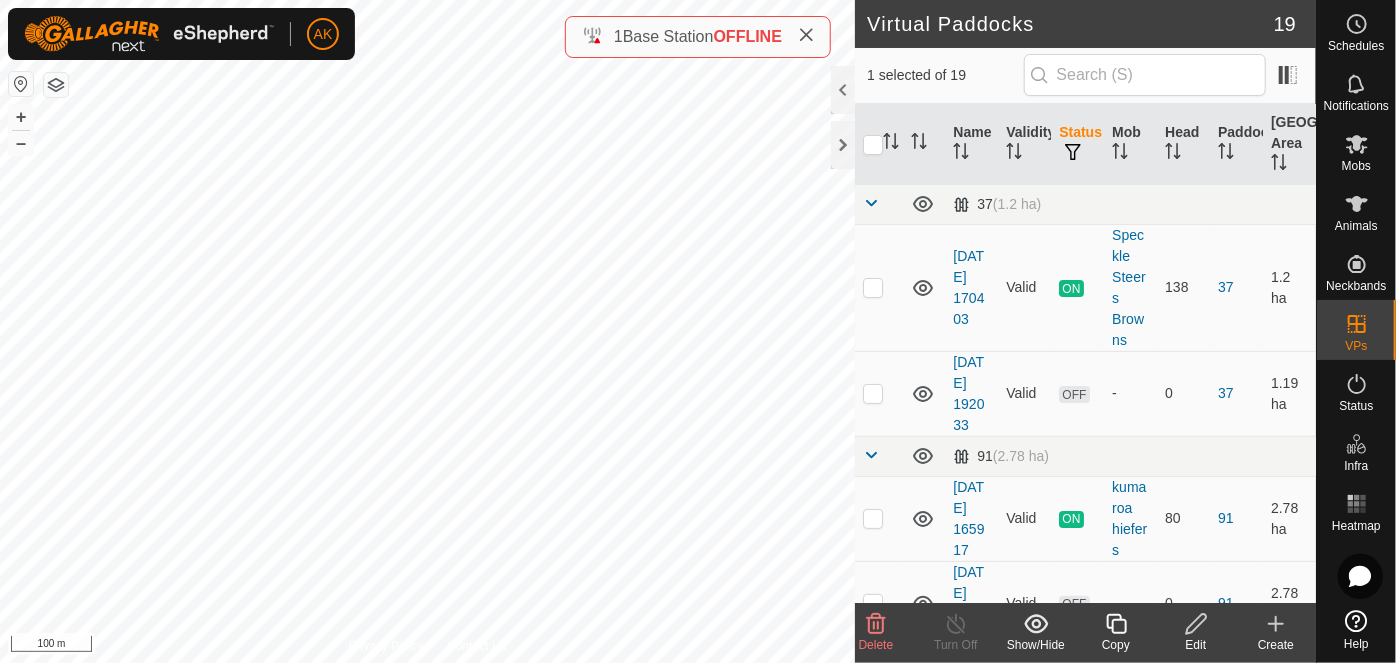 click 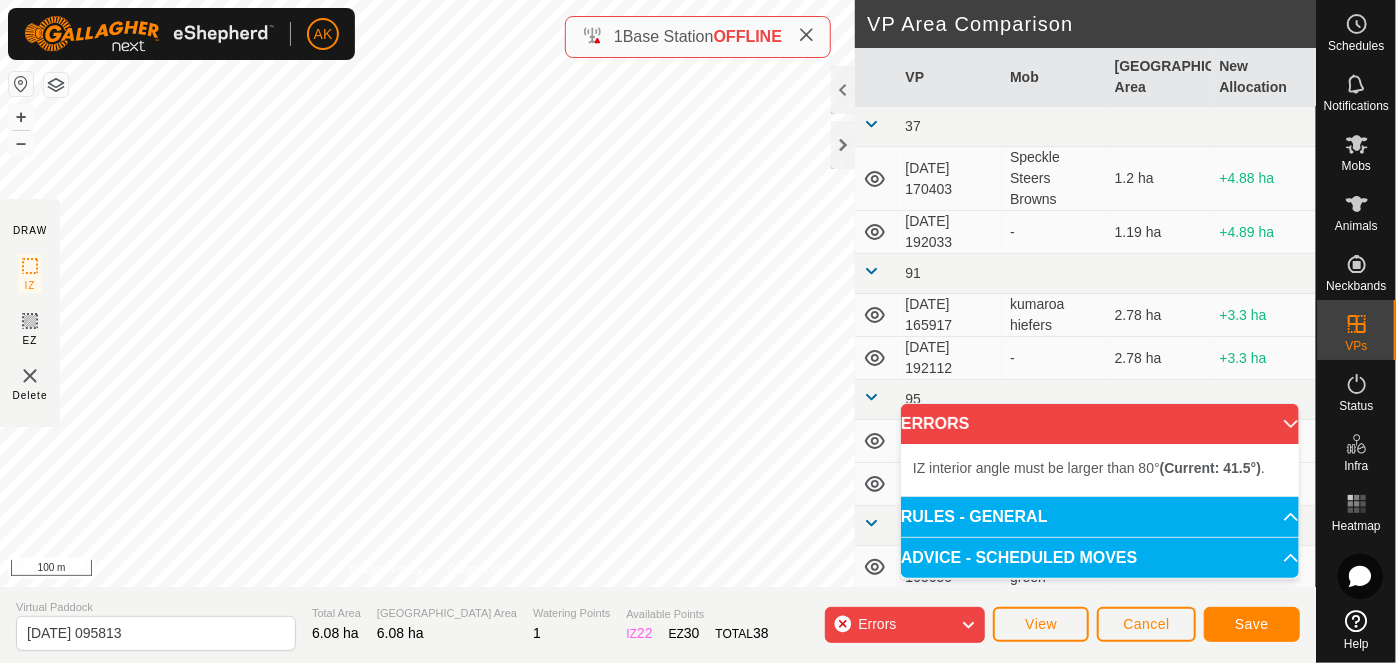 click on "IZ interior angle must be larger than 80°  (Current: 41.5°) . + – ⇧ i 100 m" at bounding box center [427, 293] 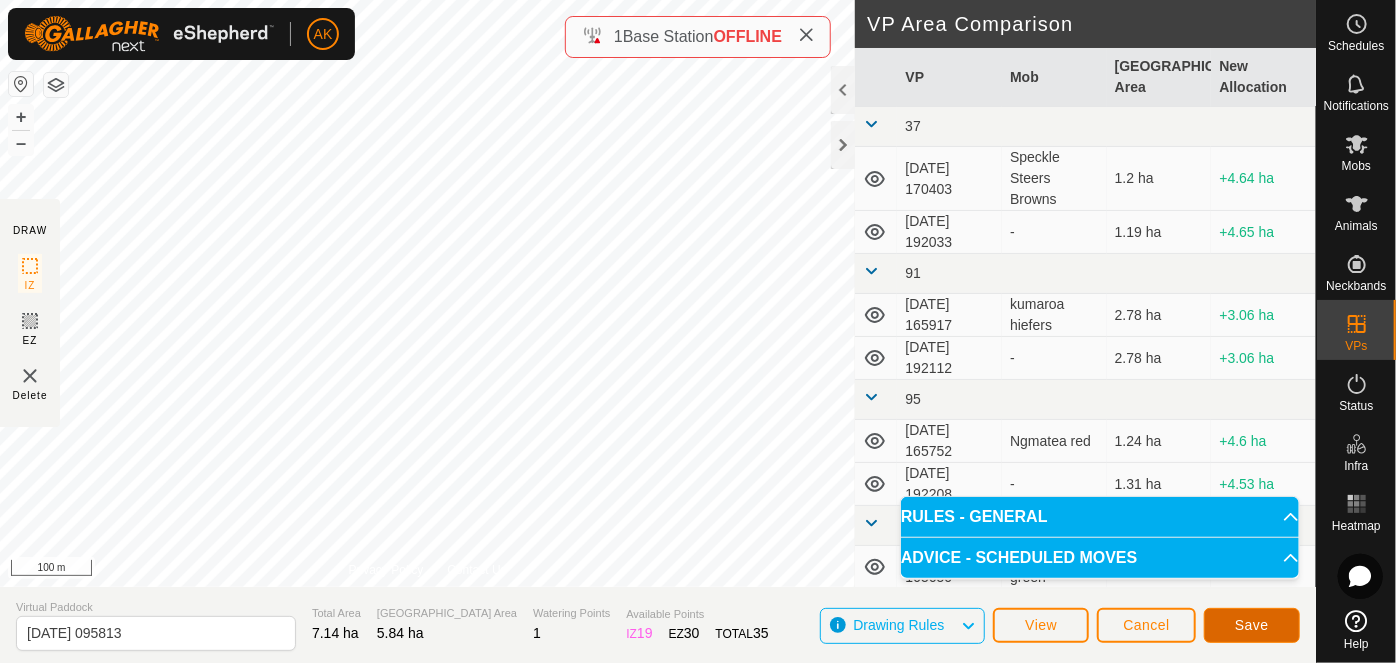 click on "Save" 